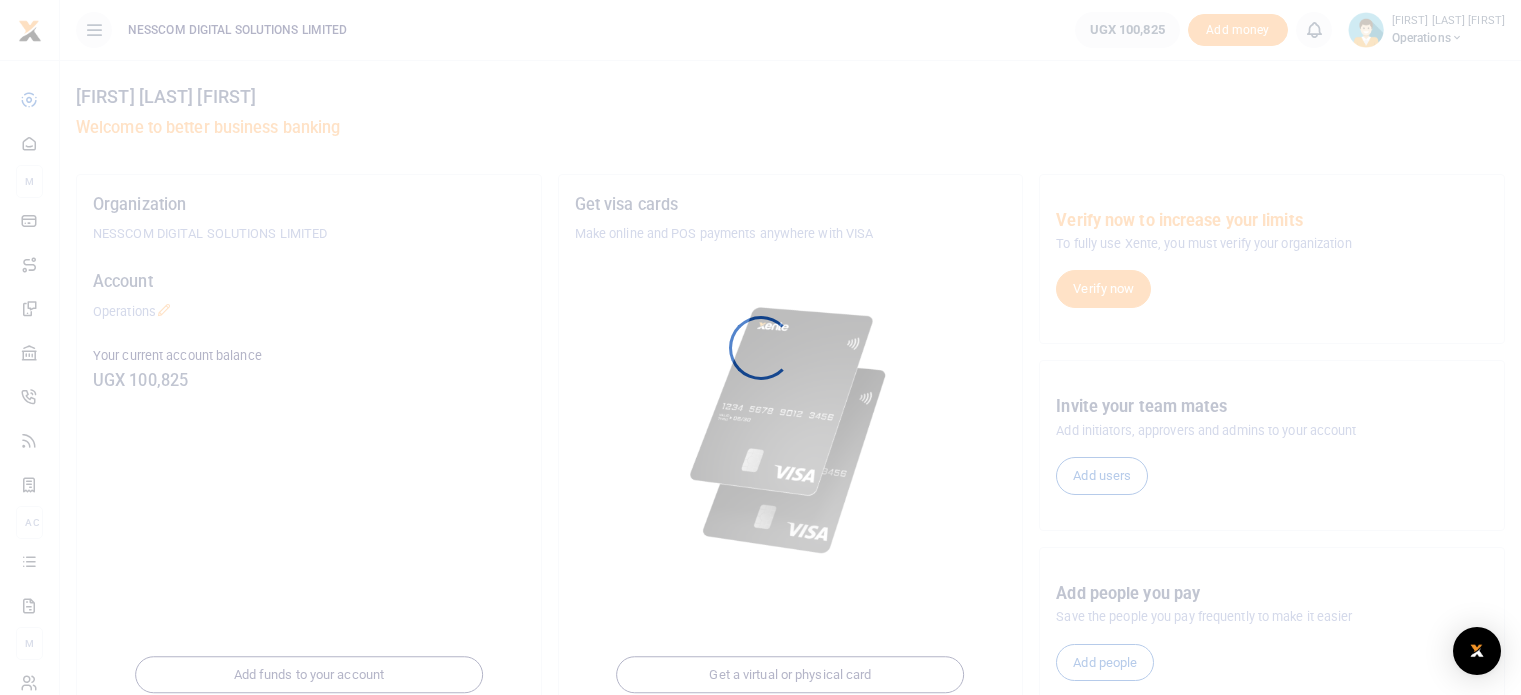 scroll, scrollTop: 0, scrollLeft: 0, axis: both 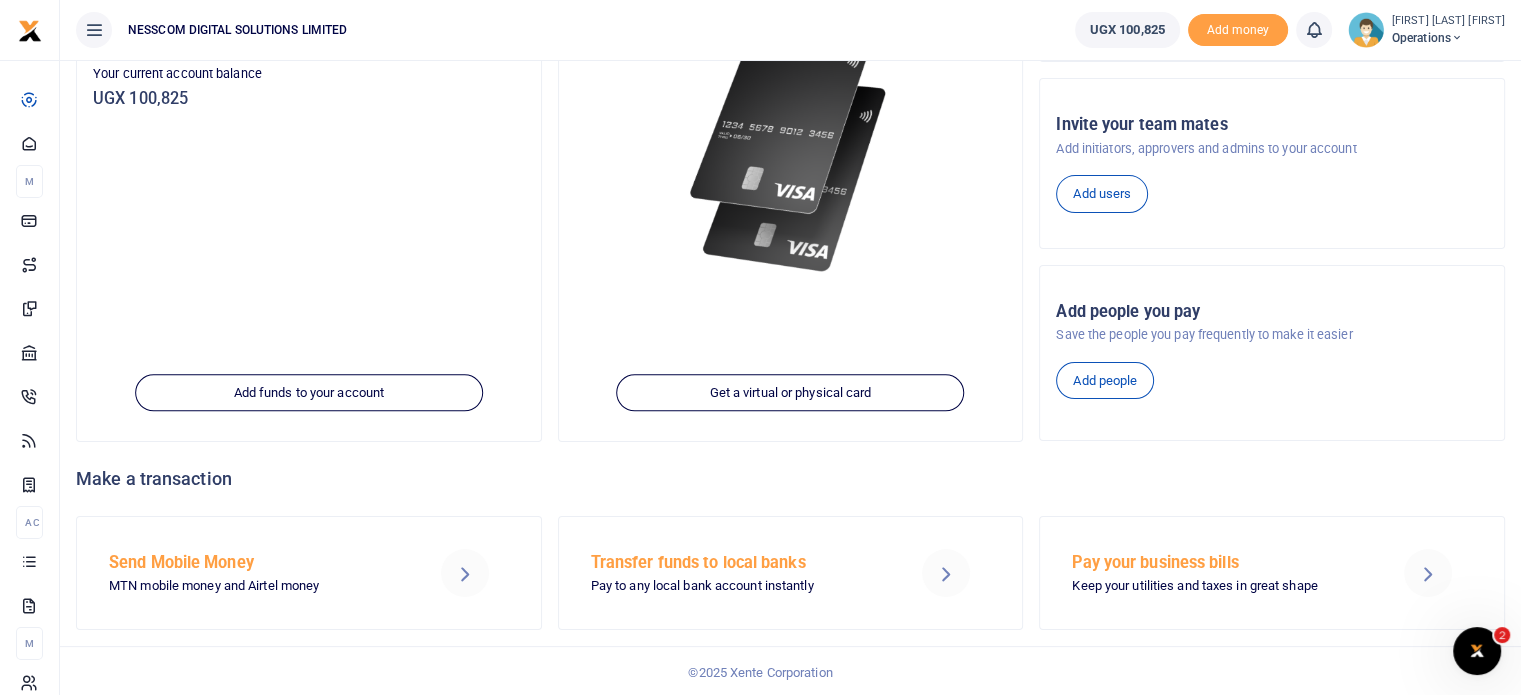 click on "MTN mobile money and Airtel money" at bounding box center (257, 586) 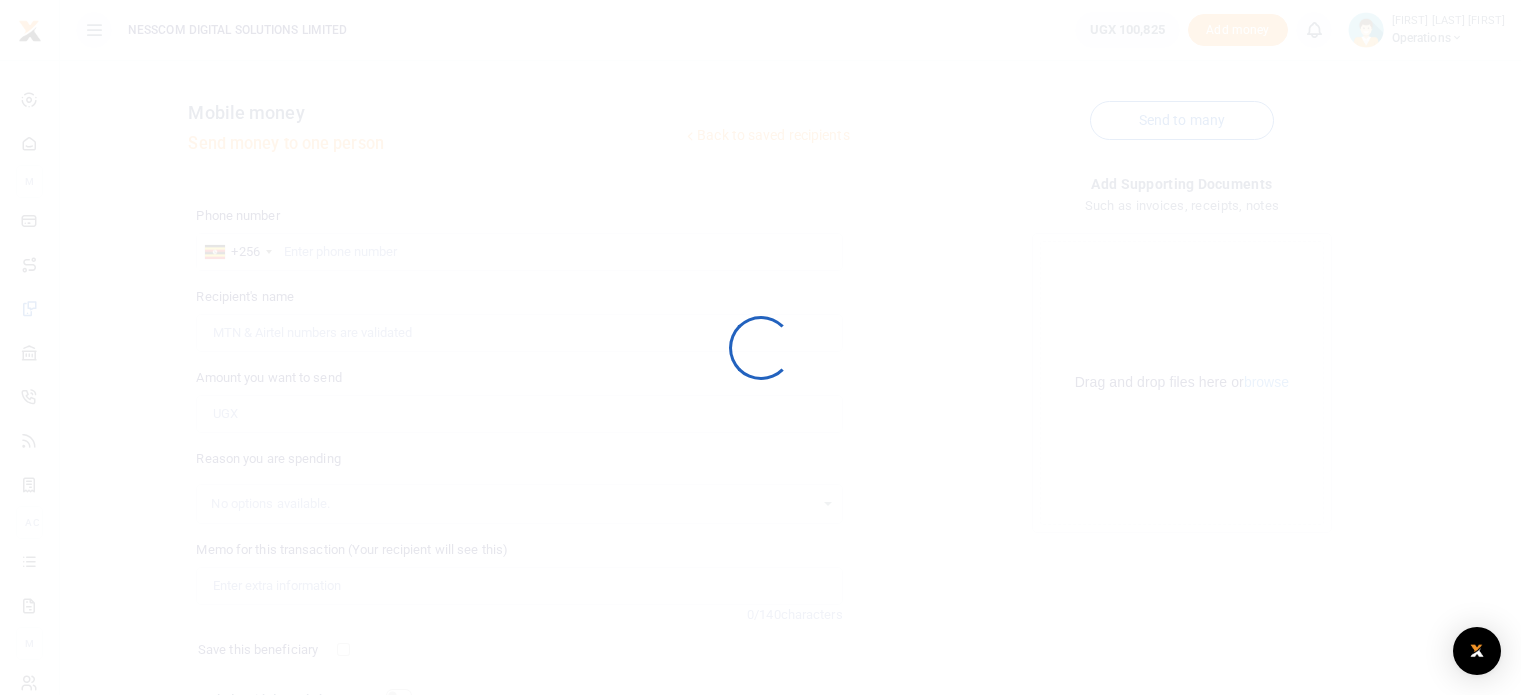 scroll, scrollTop: 0, scrollLeft: 0, axis: both 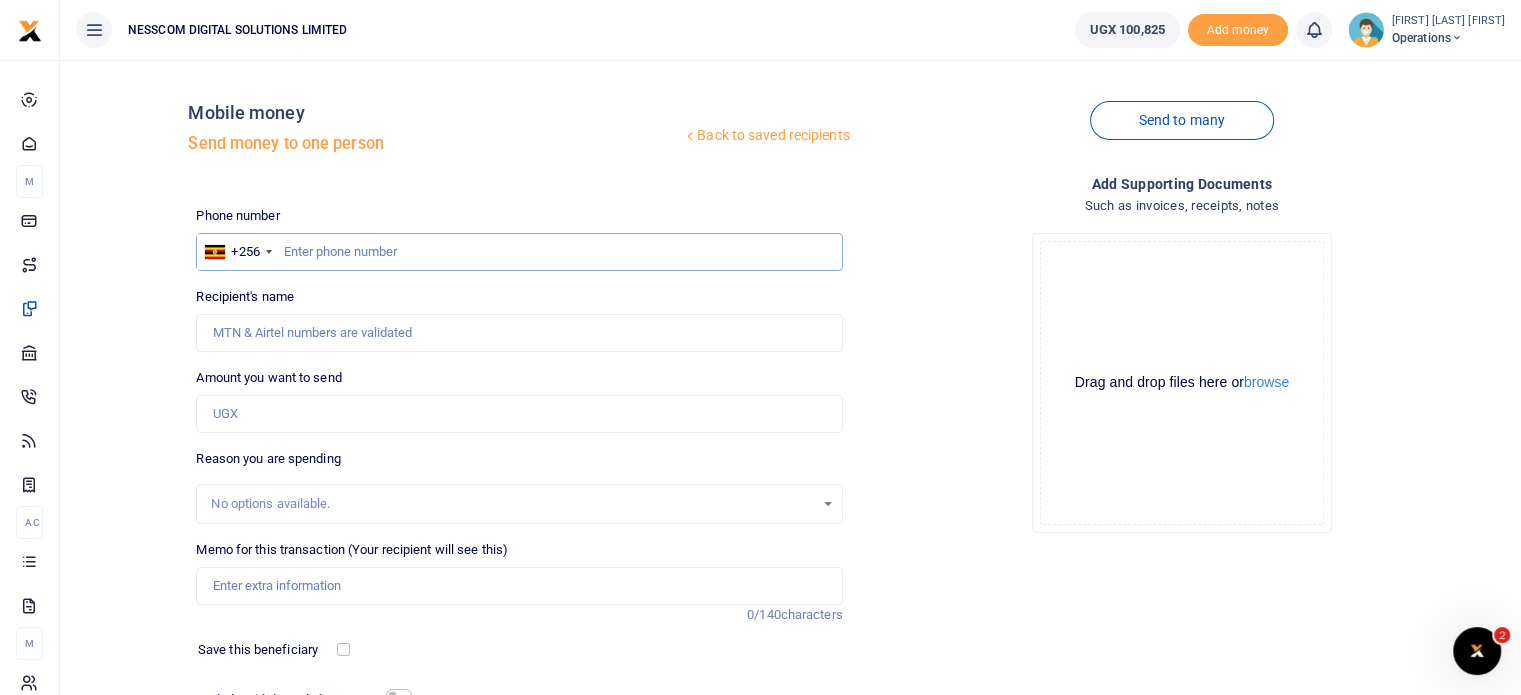click at bounding box center [519, 252] 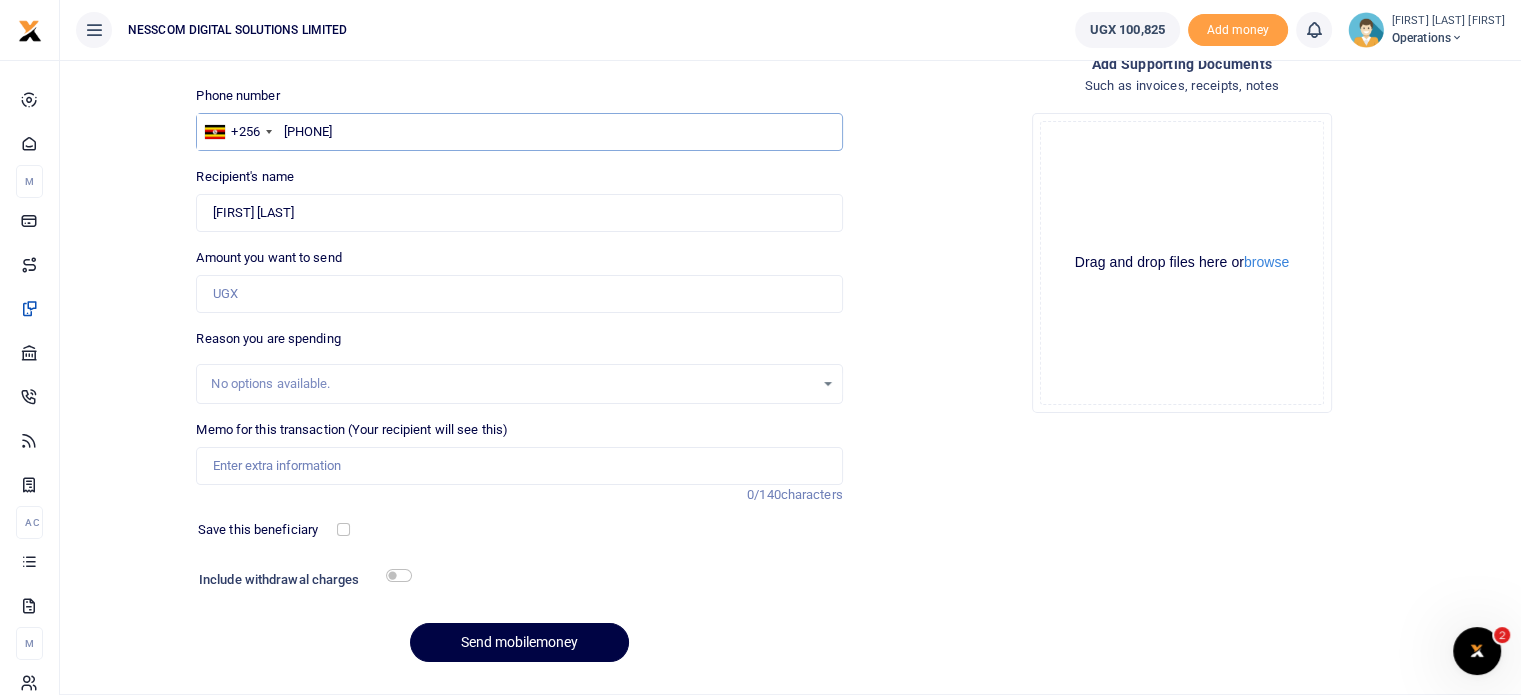 scroll, scrollTop: 144, scrollLeft: 0, axis: vertical 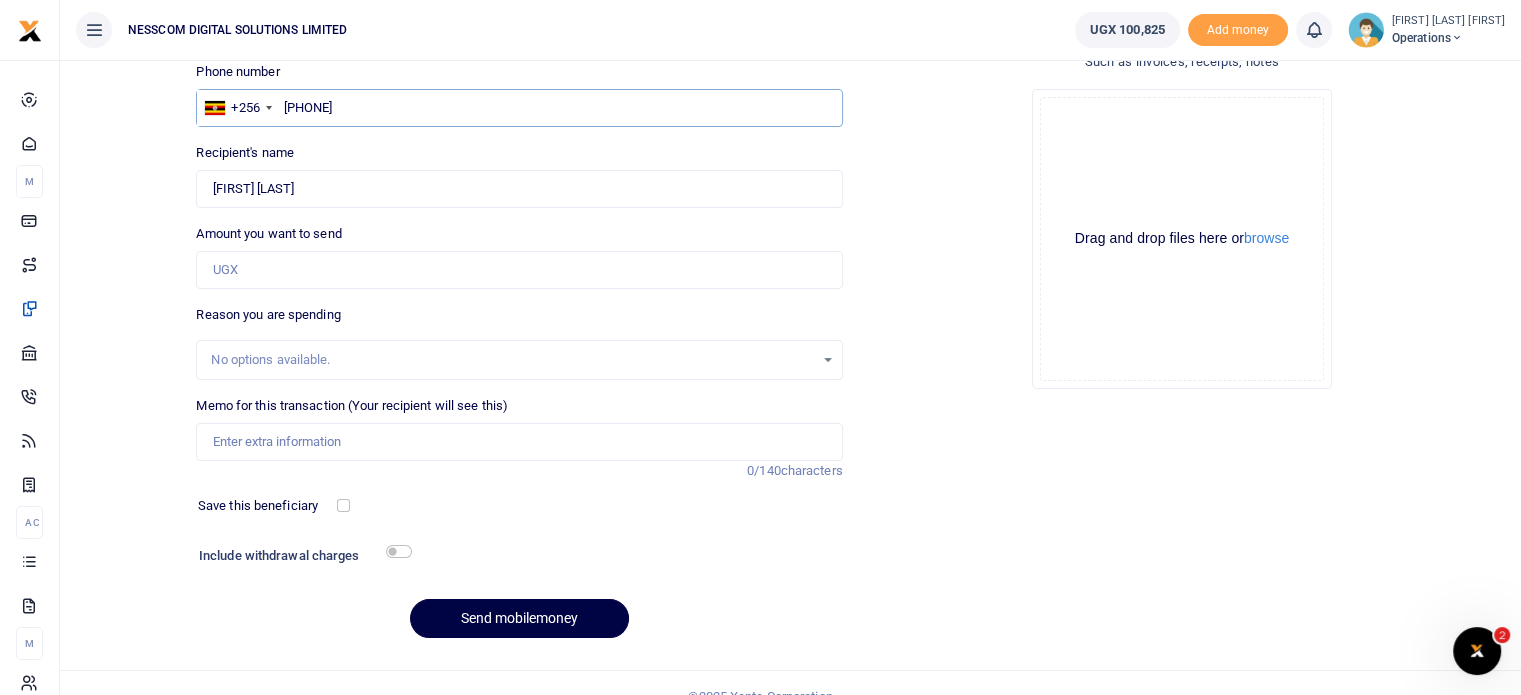 type on "[PHONE]" 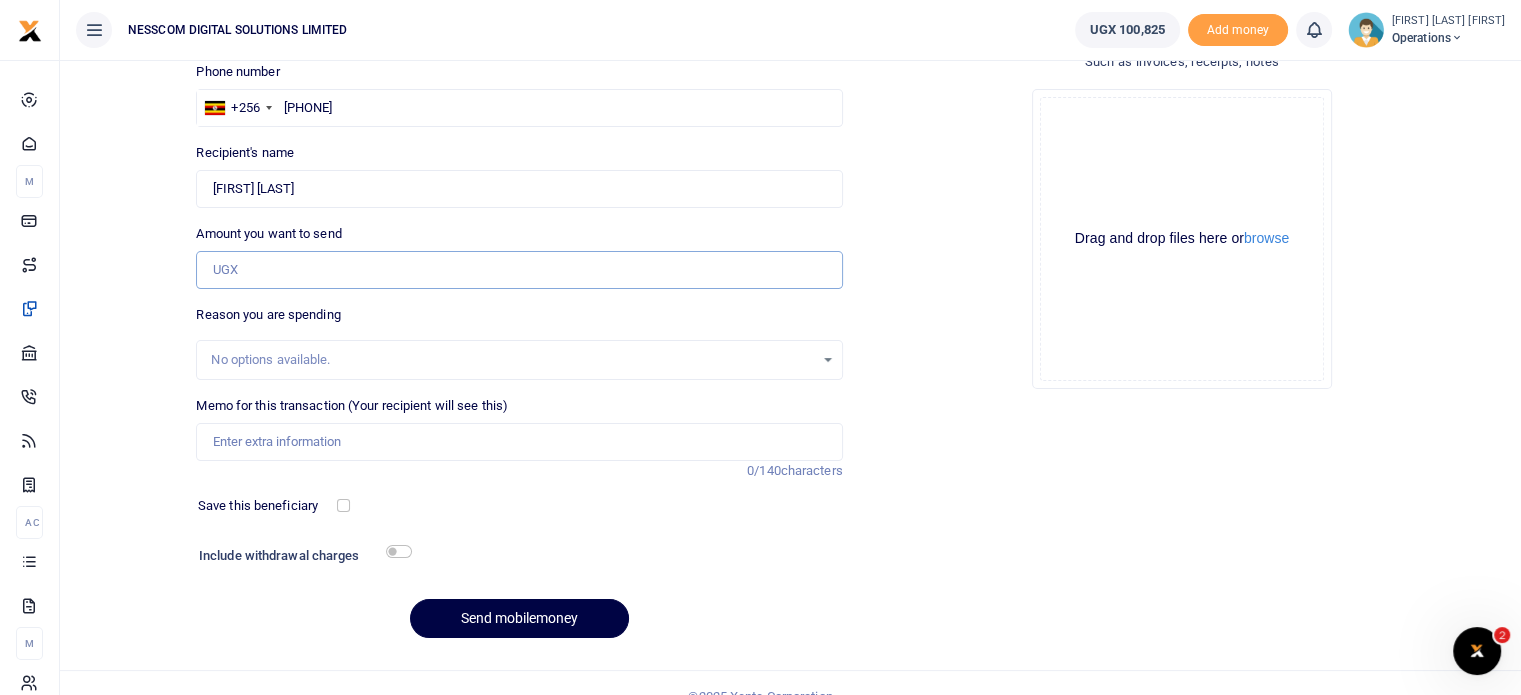 click on "Amount you want to send" at bounding box center [519, 270] 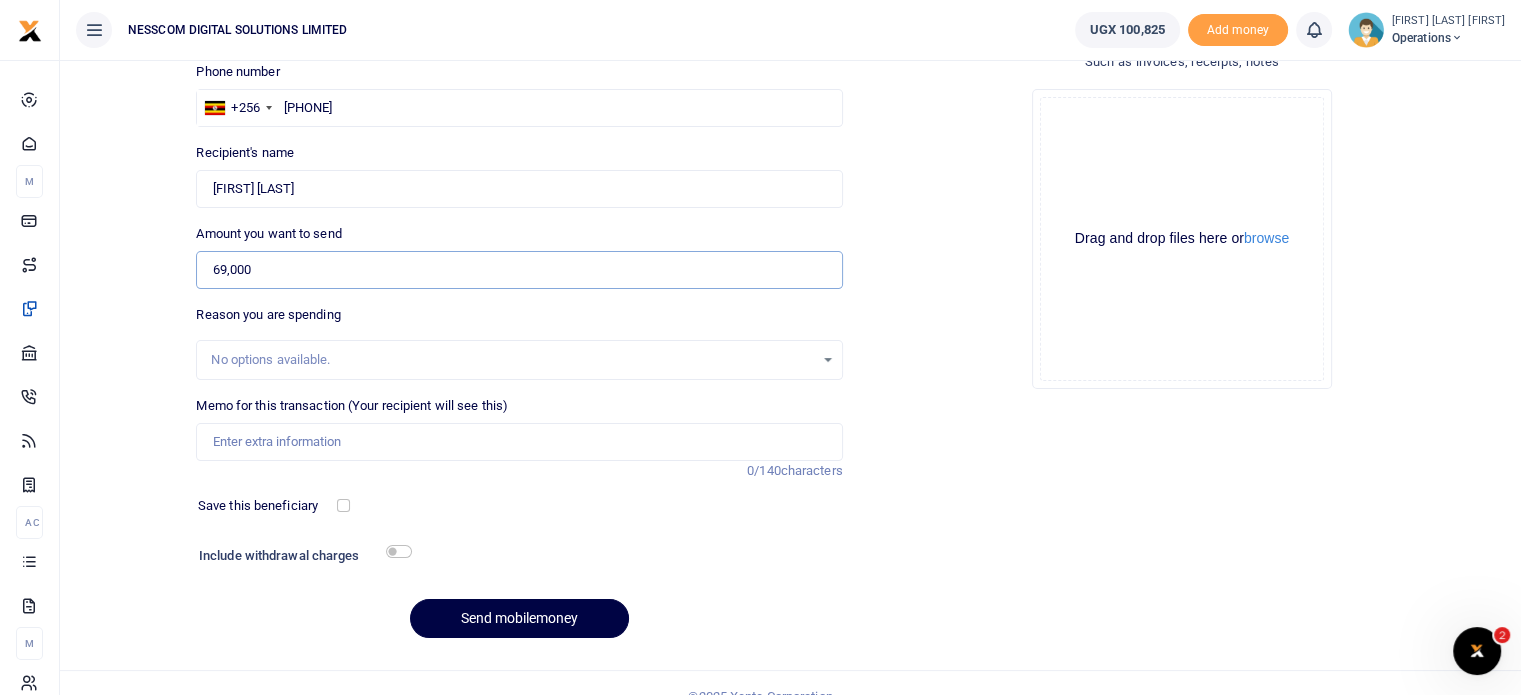 type on "69,000" 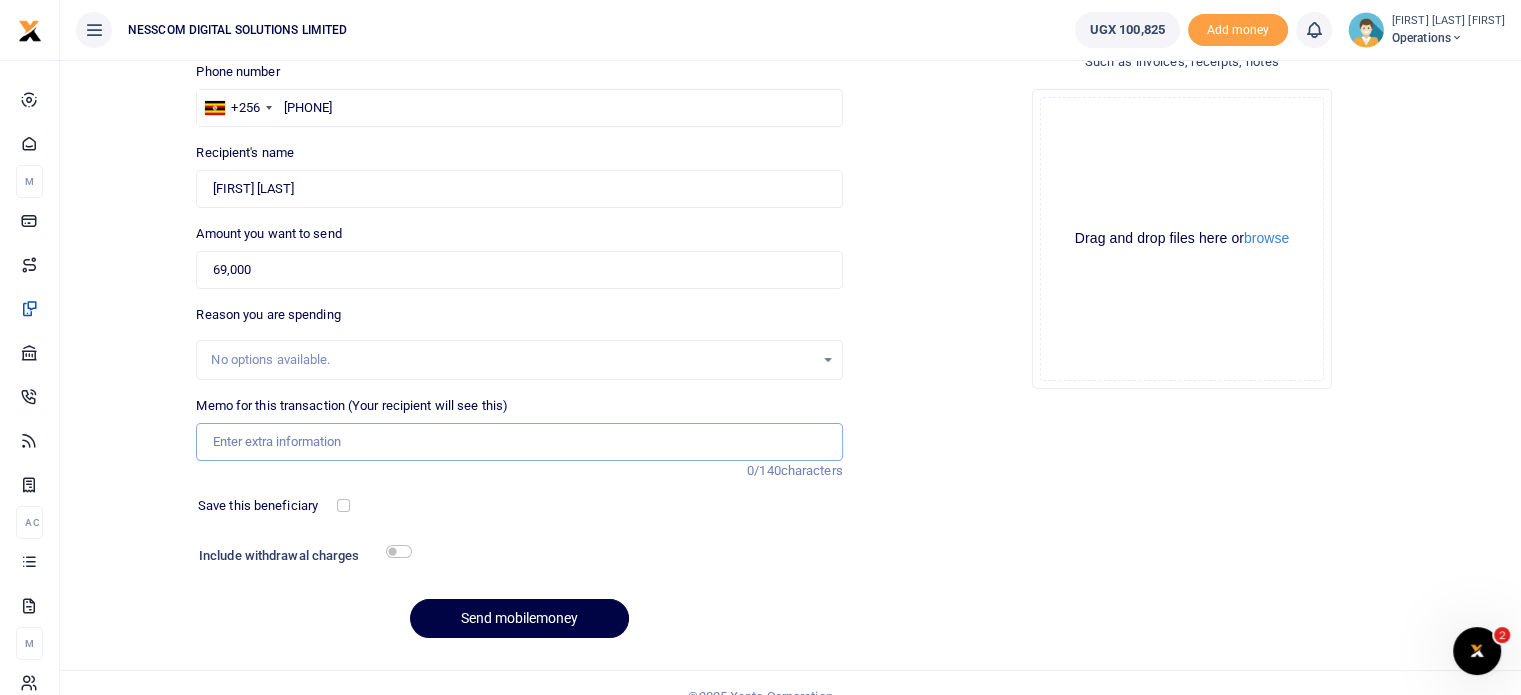 click on "Memo for this transaction (Your recipient will see this)" at bounding box center [519, 442] 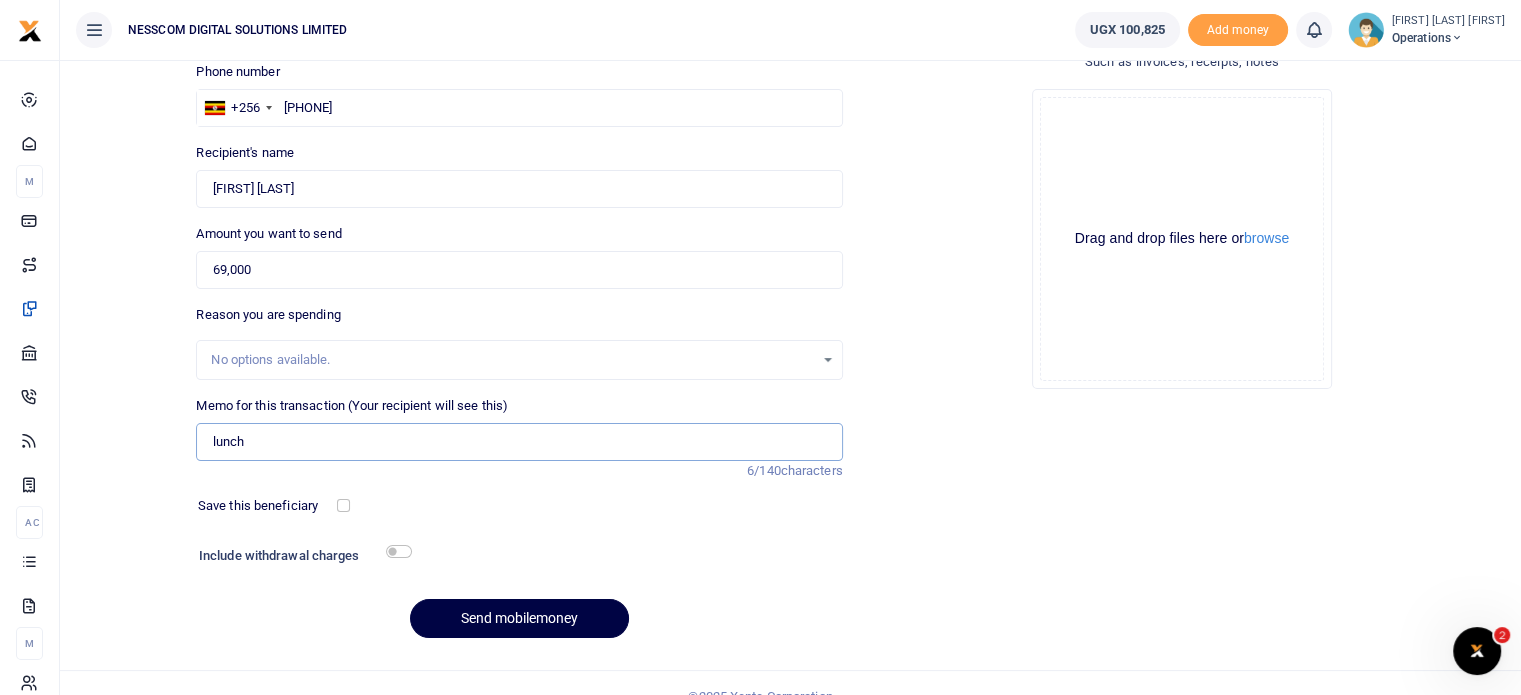 scroll, scrollTop: 0, scrollLeft: 0, axis: both 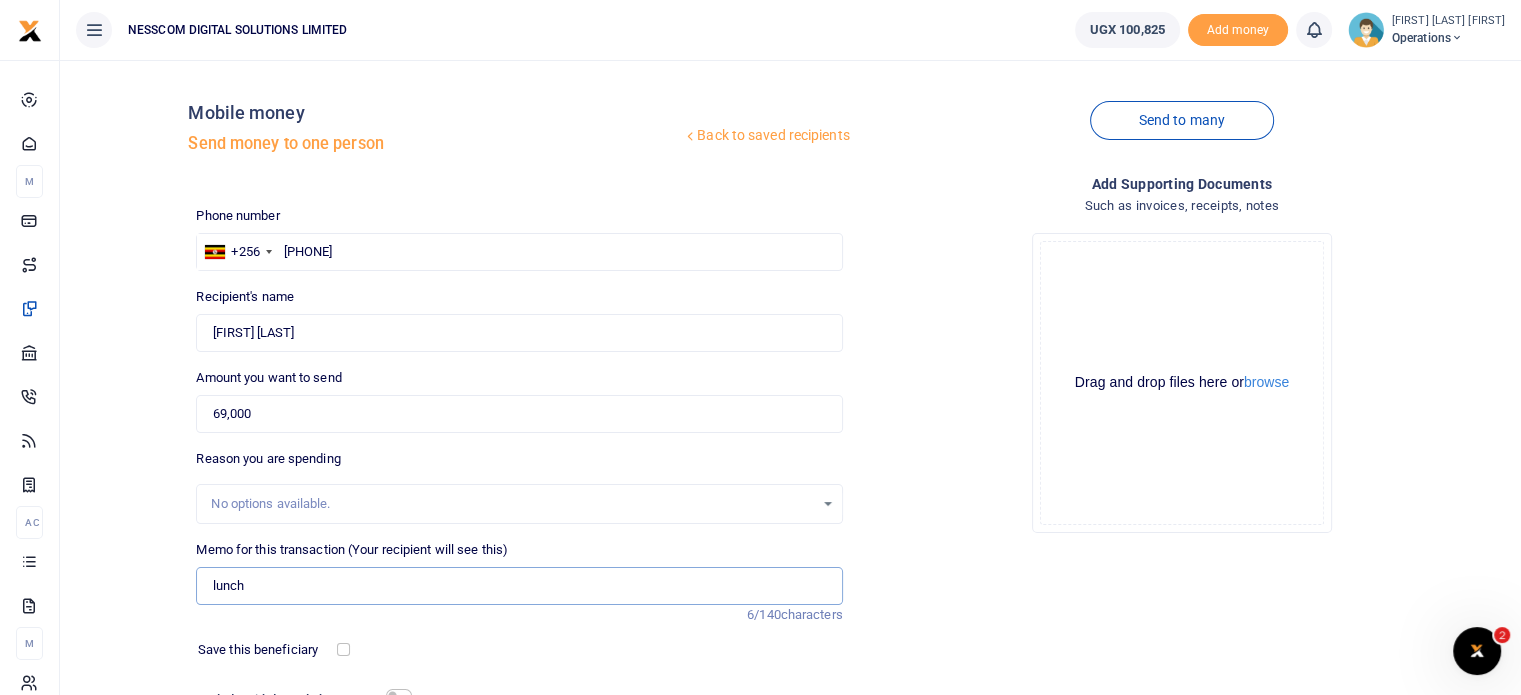 type on "lunch" 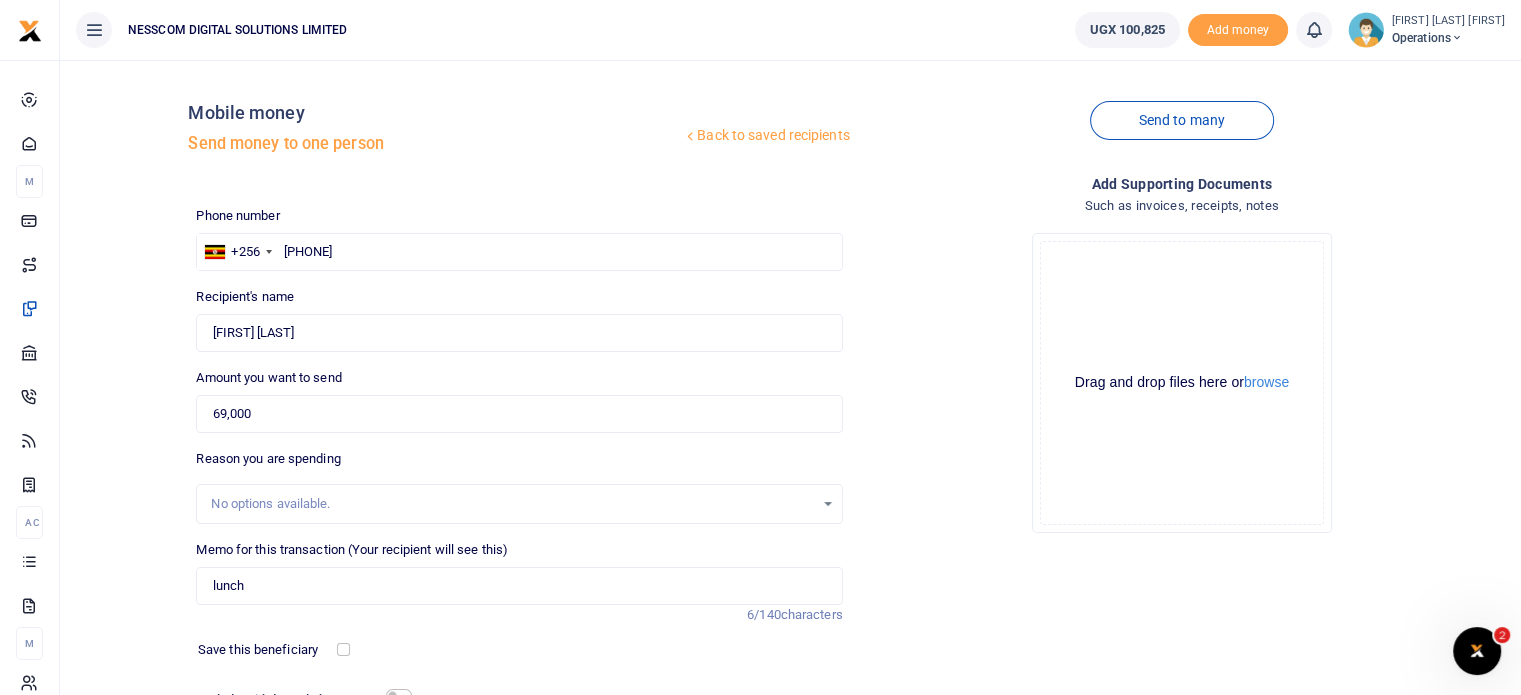 click on "Operations" at bounding box center (1448, 38) 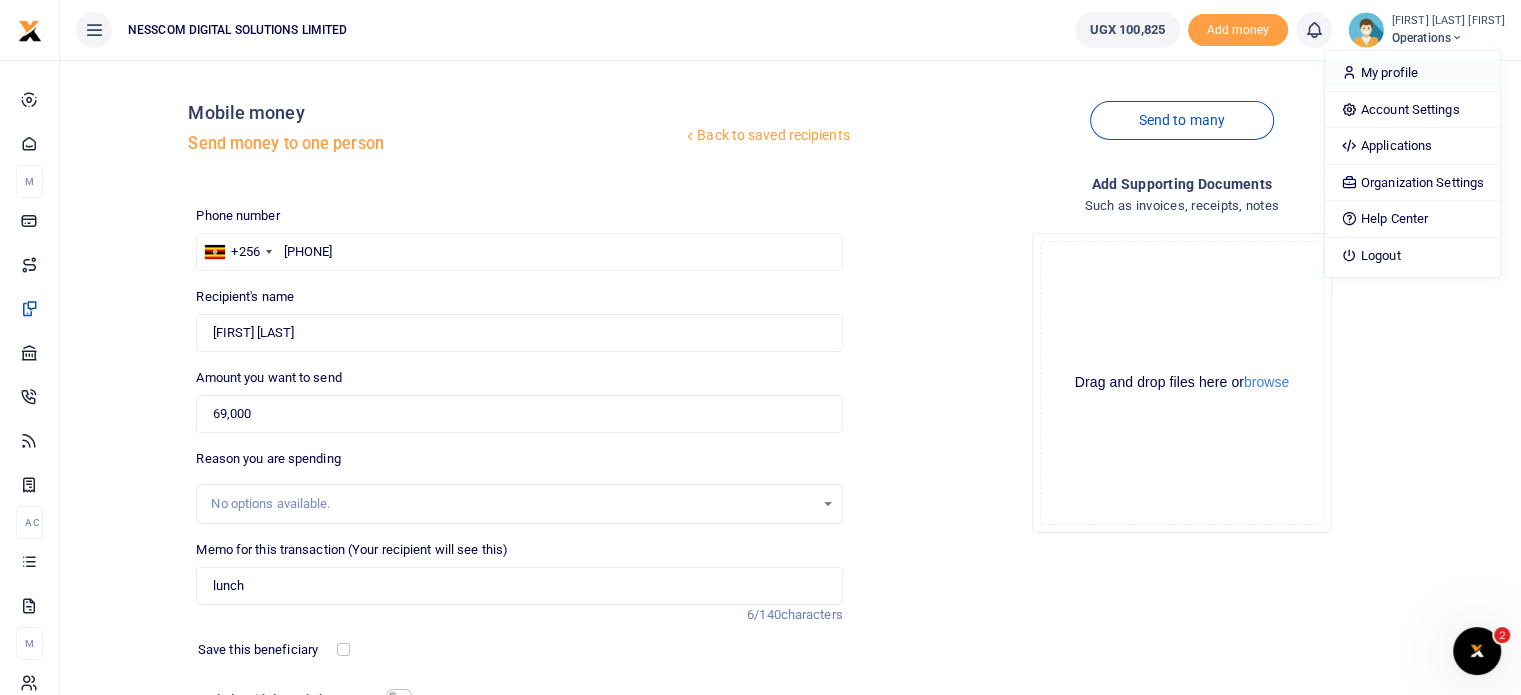 click on "My profile" at bounding box center [1412, 73] 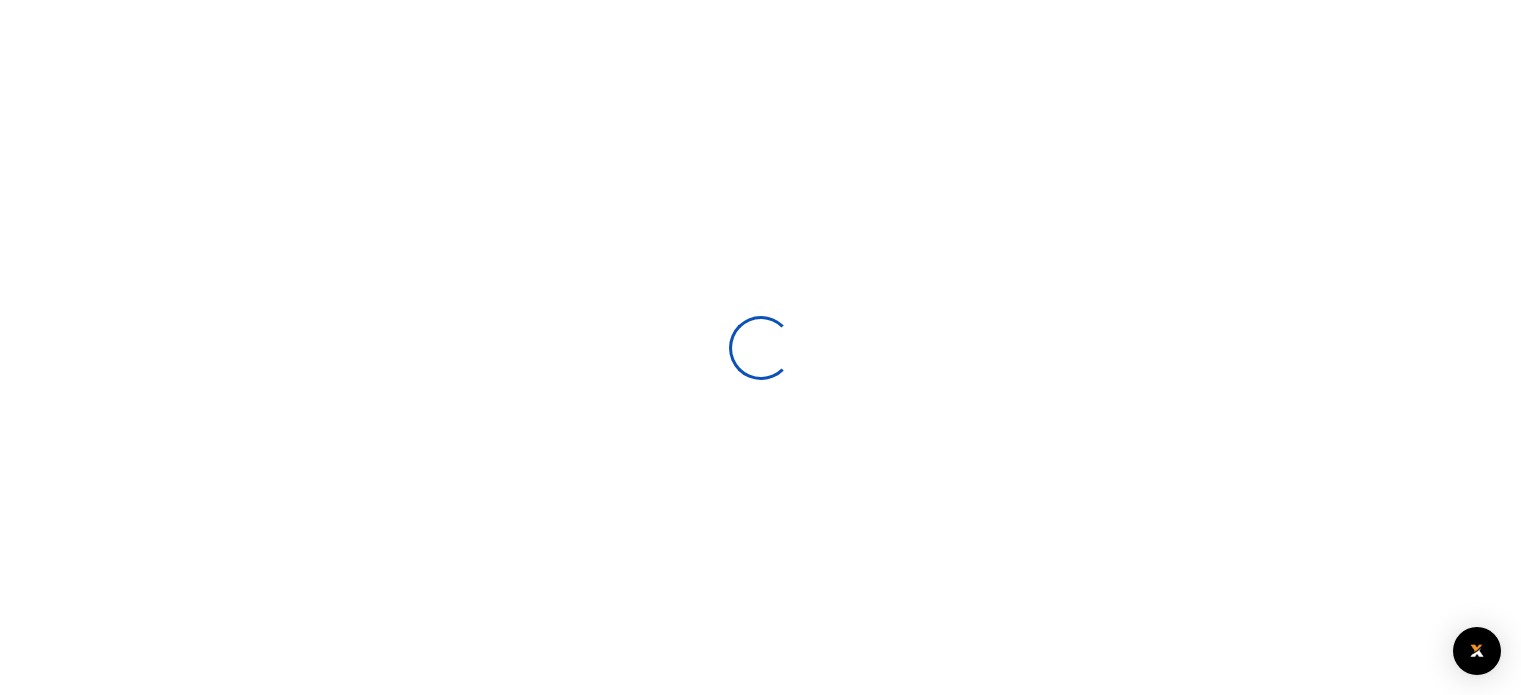 scroll, scrollTop: 0, scrollLeft: 0, axis: both 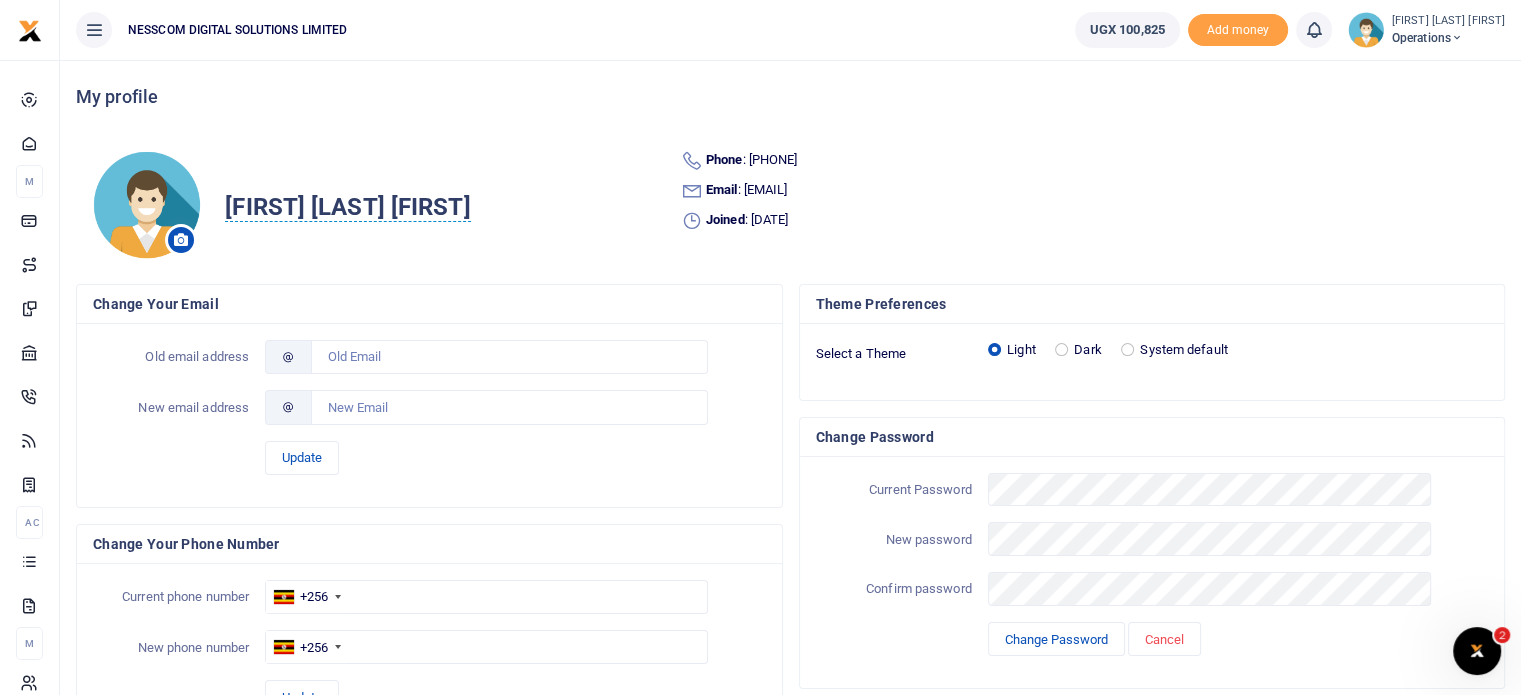 click on "Operations" at bounding box center (1448, 38) 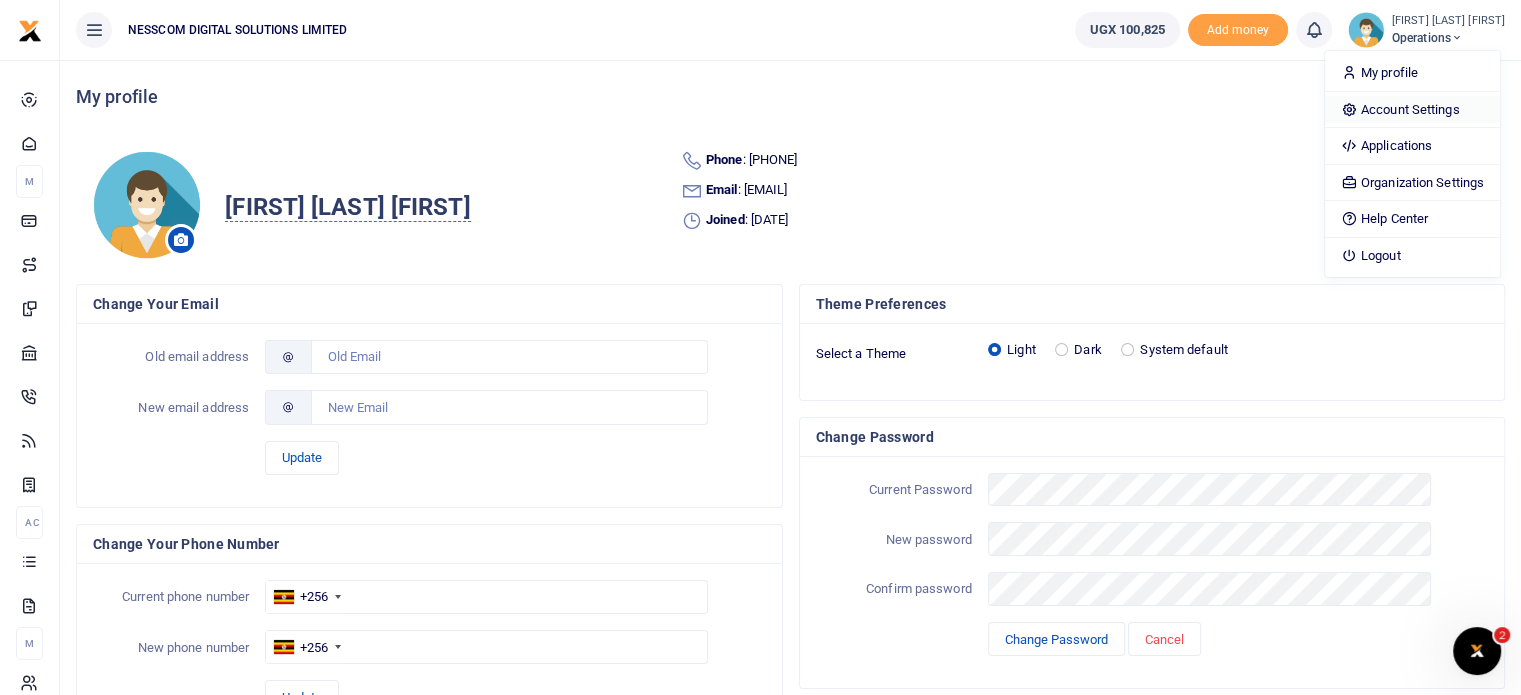 click on "Account Settings" at bounding box center [1412, 110] 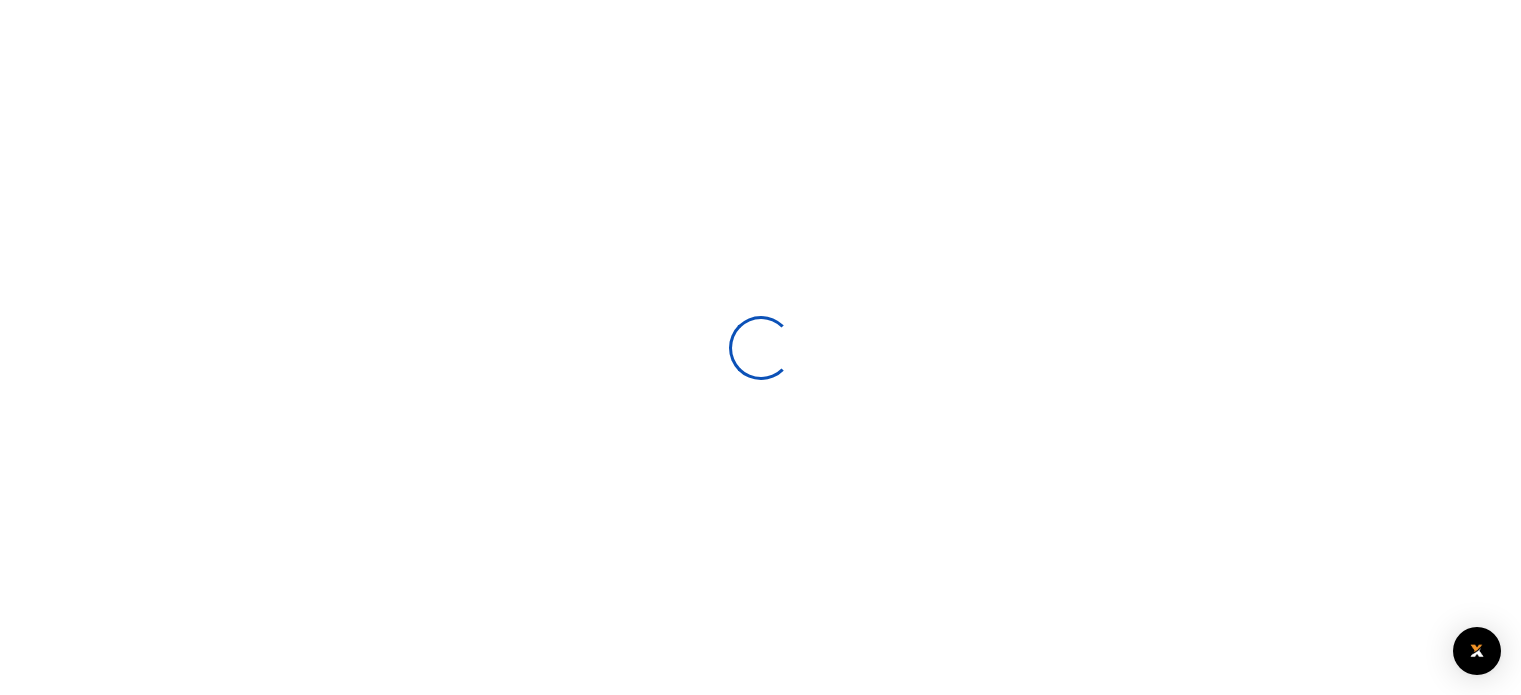 scroll, scrollTop: 0, scrollLeft: 0, axis: both 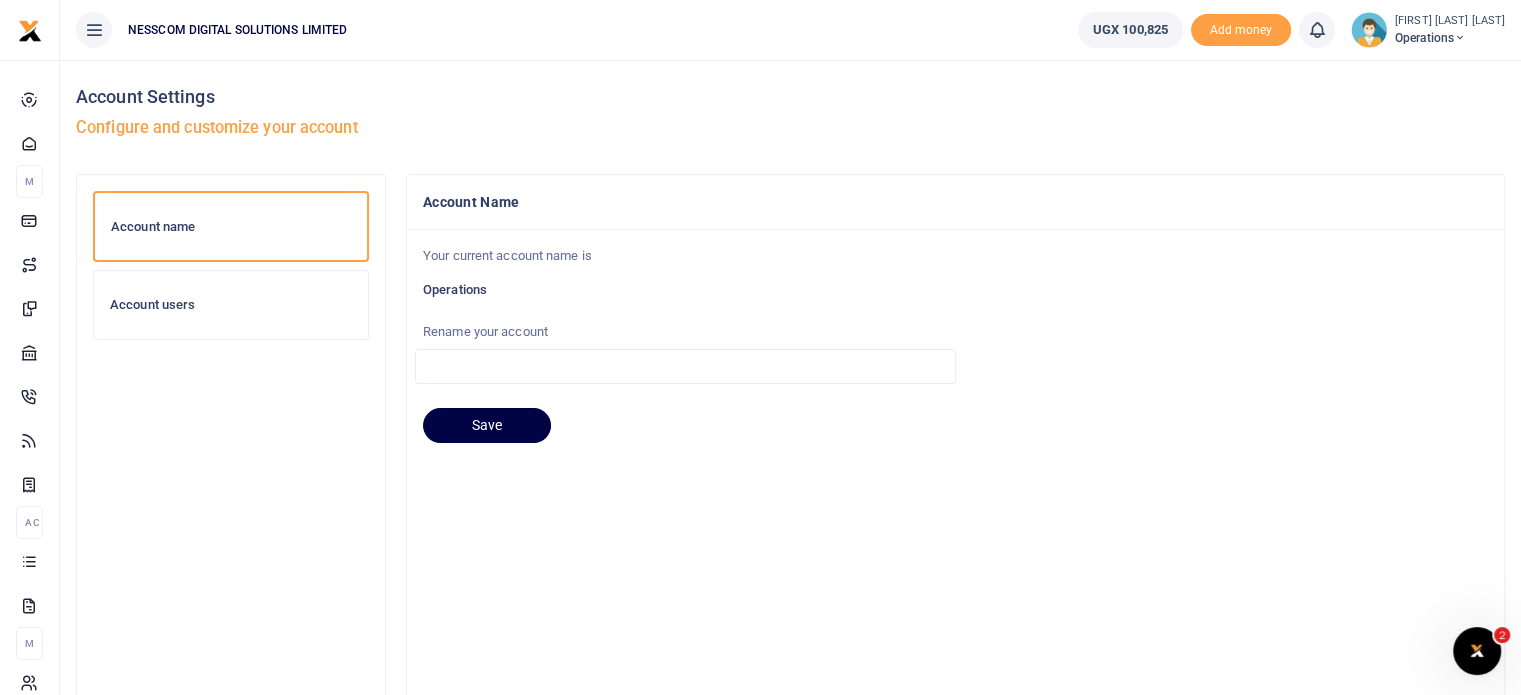 click on "Account users" at bounding box center [231, 305] 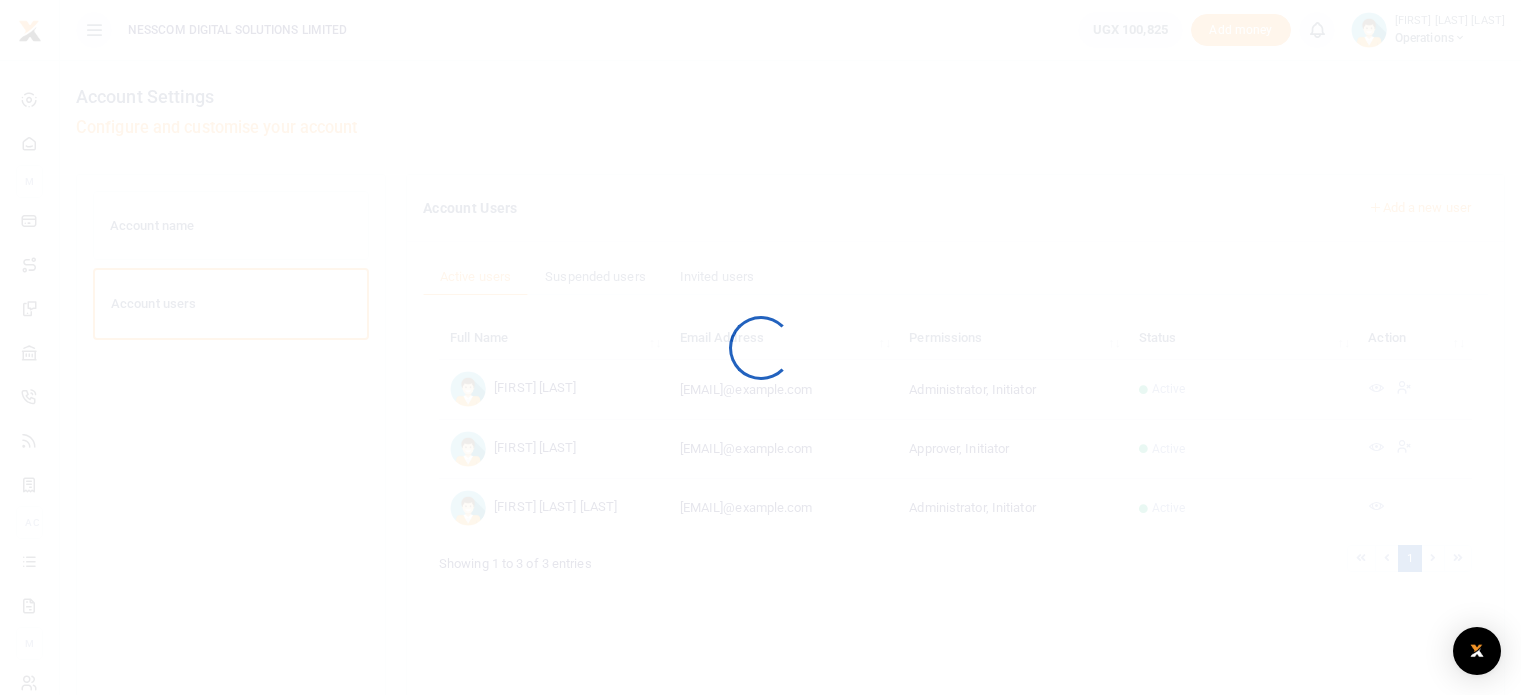 scroll, scrollTop: 0, scrollLeft: 0, axis: both 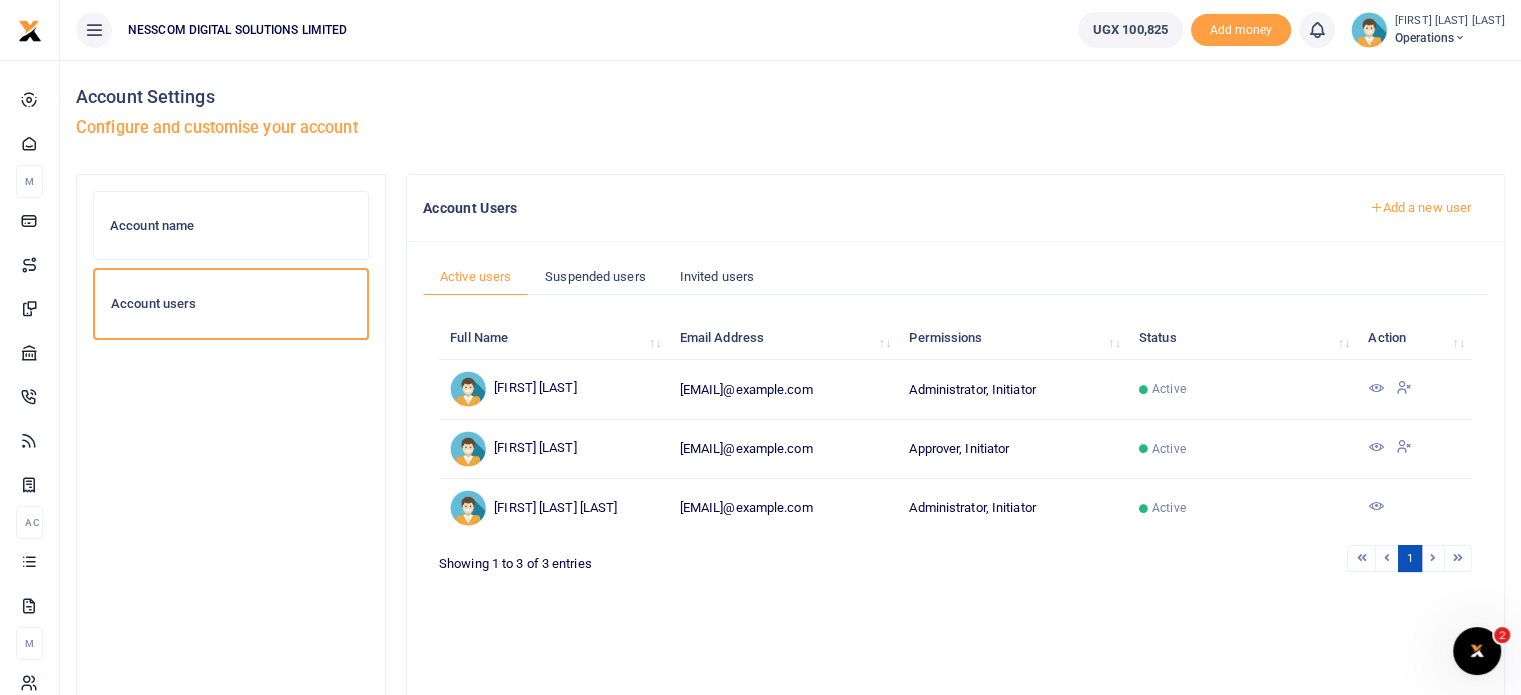 click at bounding box center [1376, 388] 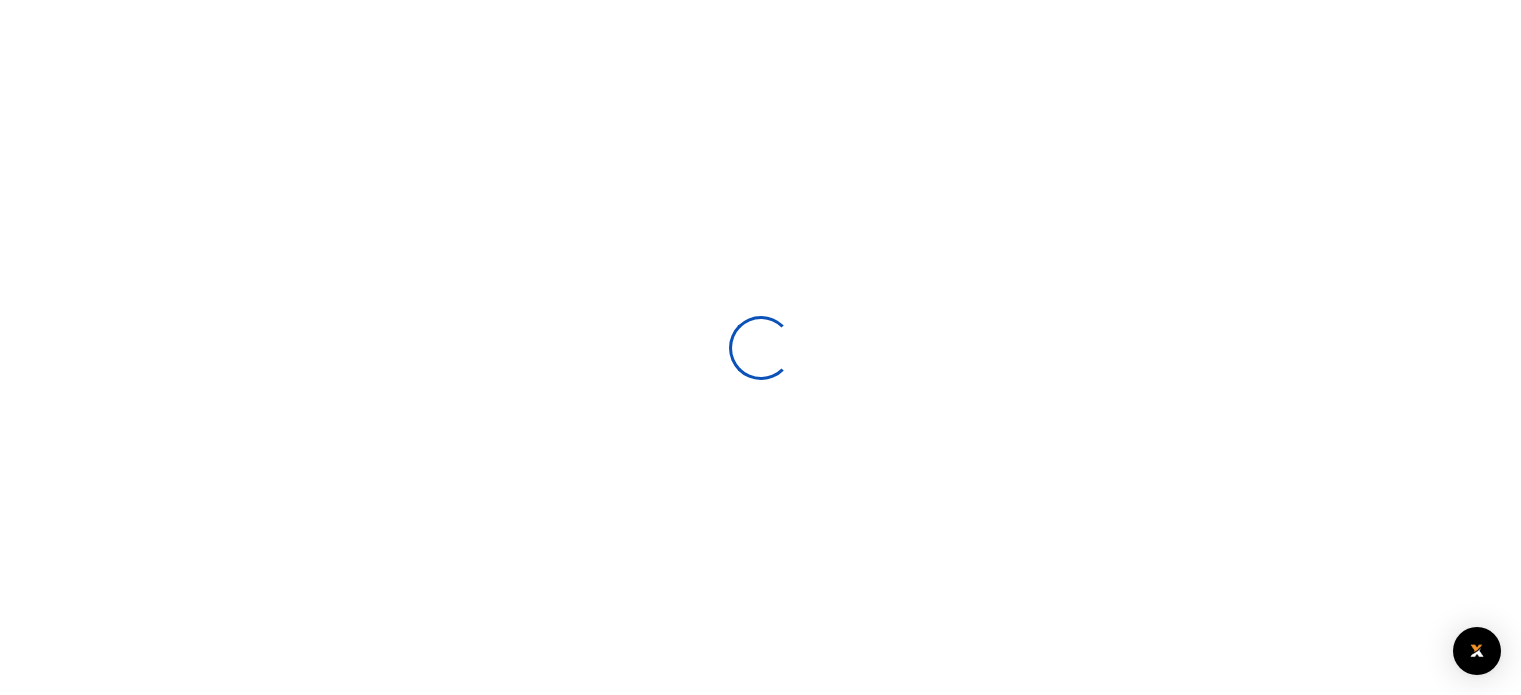 scroll, scrollTop: 0, scrollLeft: 0, axis: both 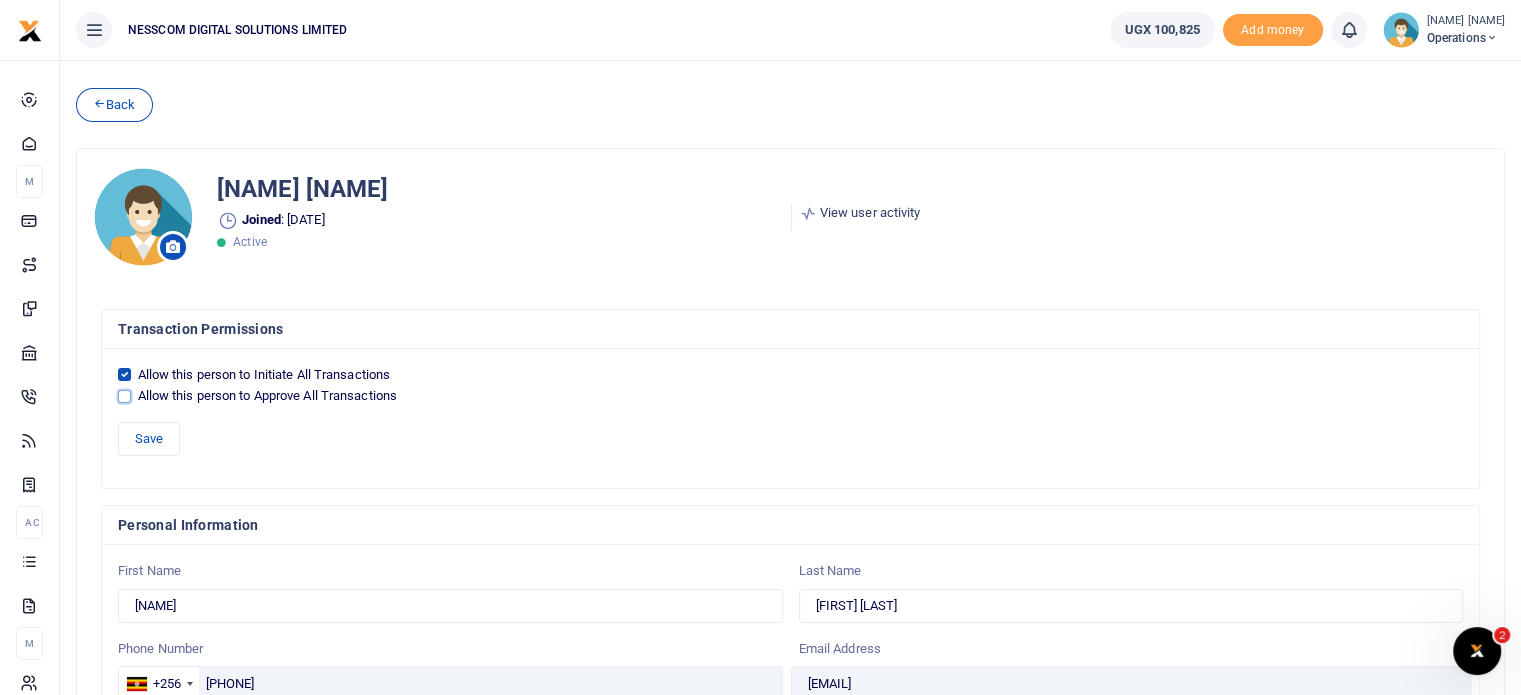 click on "Allow this person to Approve All Transactions" at bounding box center [124, 396] 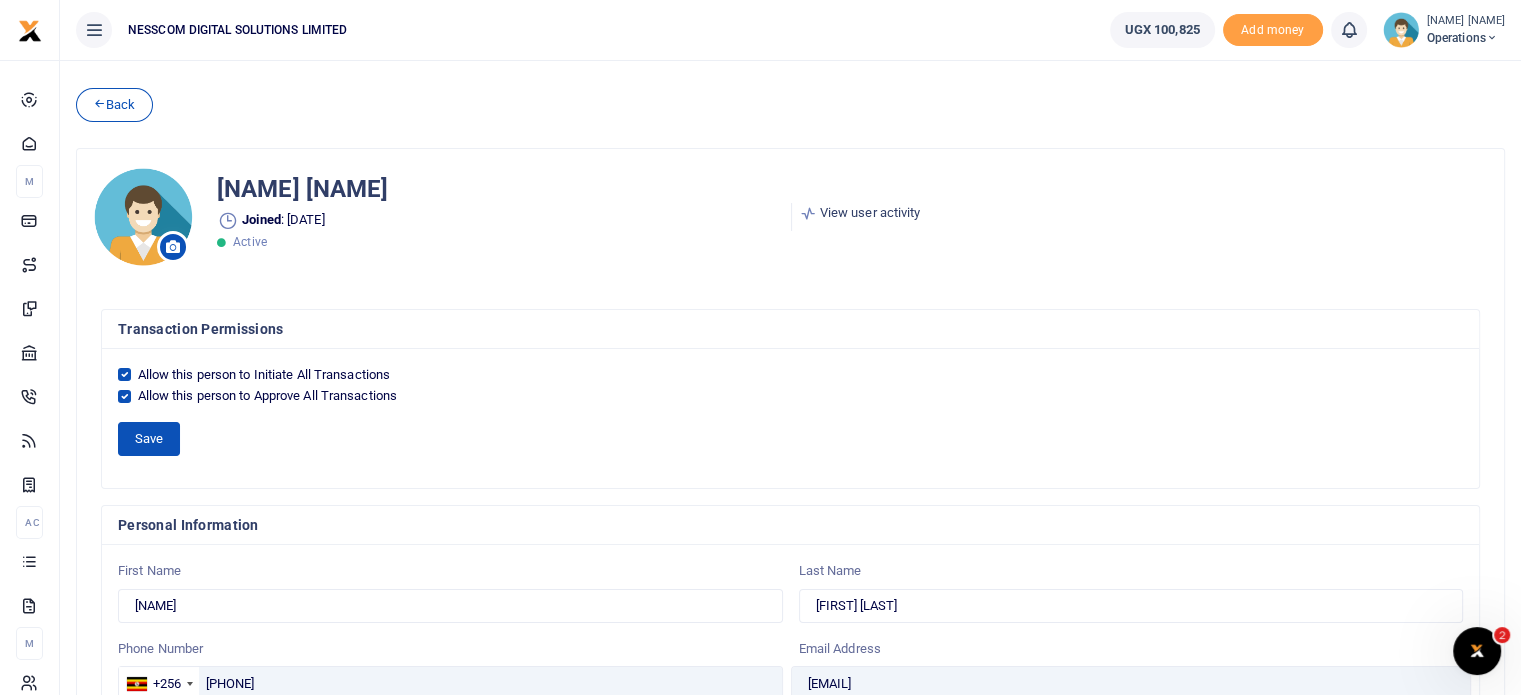 click on "Save" at bounding box center (149, 439) 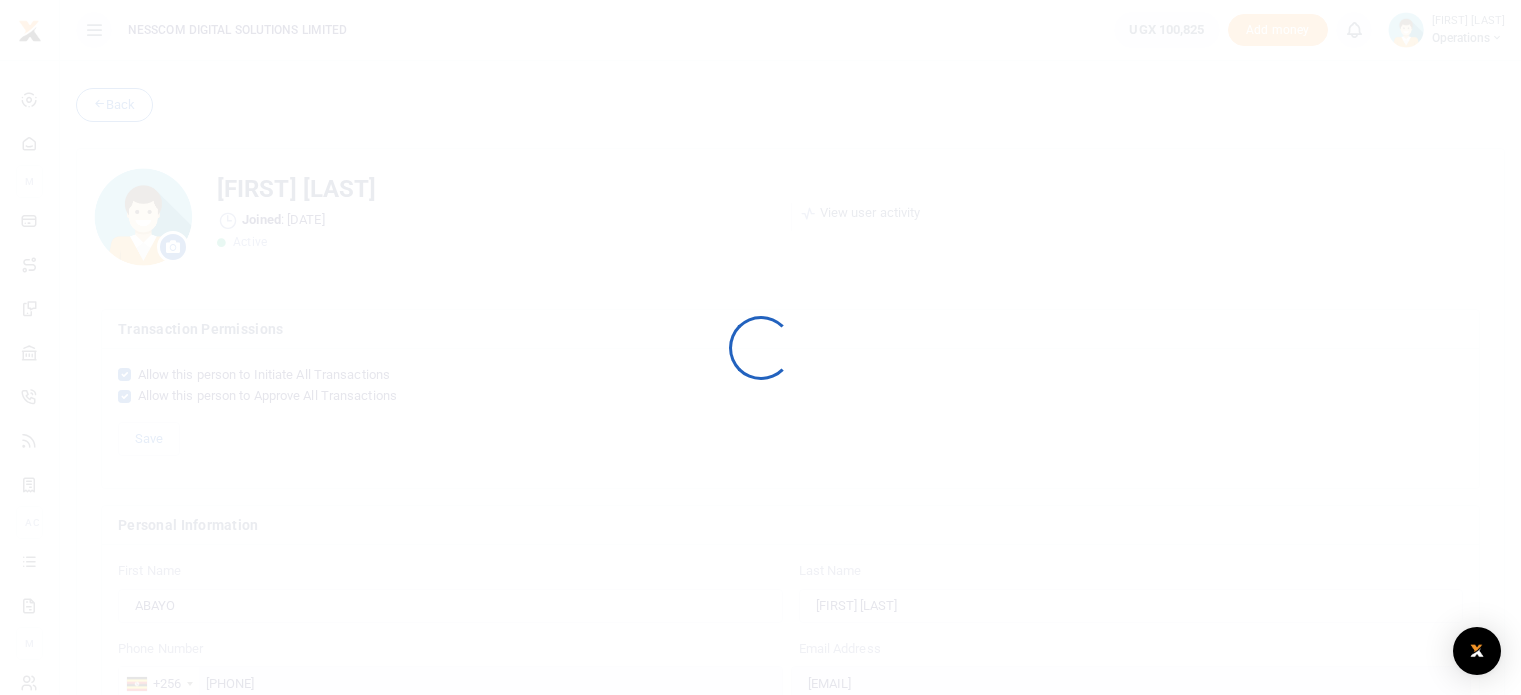 scroll, scrollTop: 0, scrollLeft: 0, axis: both 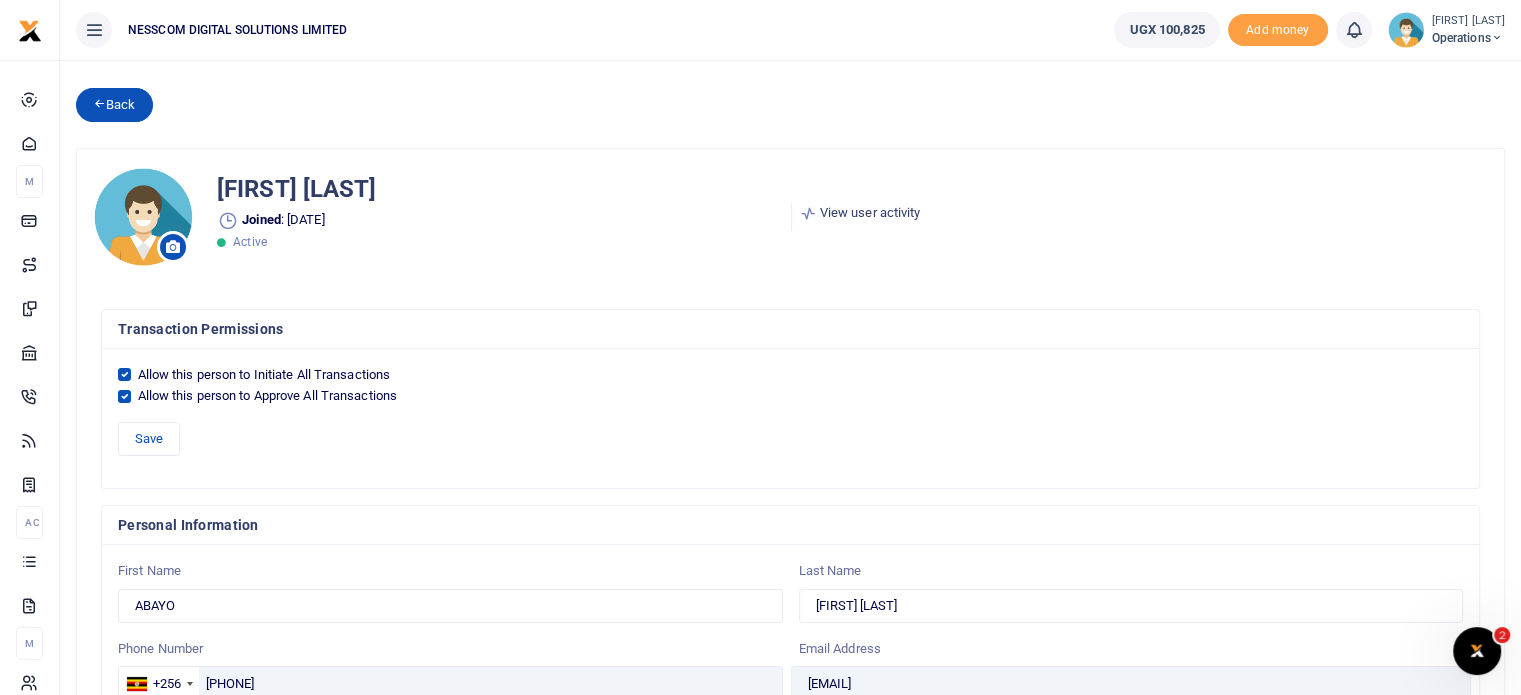 click on "Back" at bounding box center [114, 105] 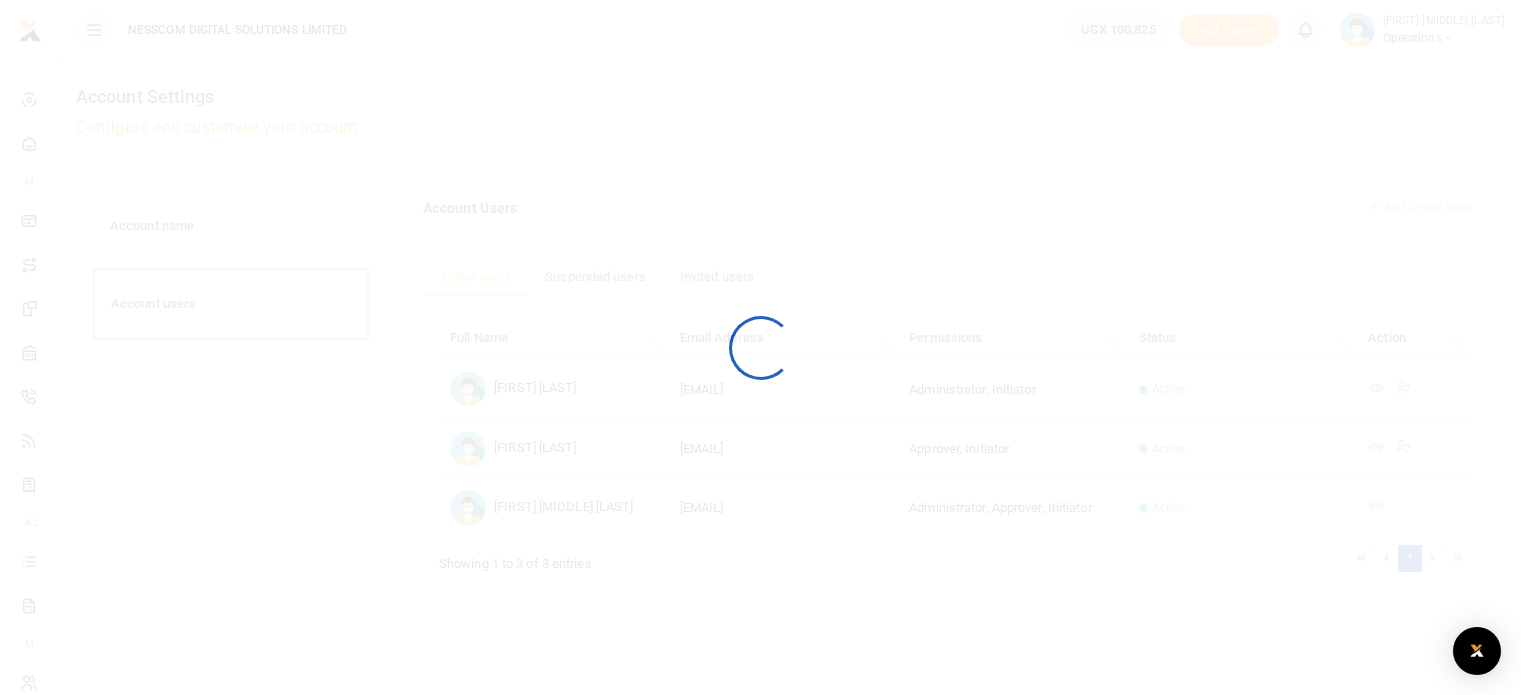 scroll, scrollTop: 0, scrollLeft: 0, axis: both 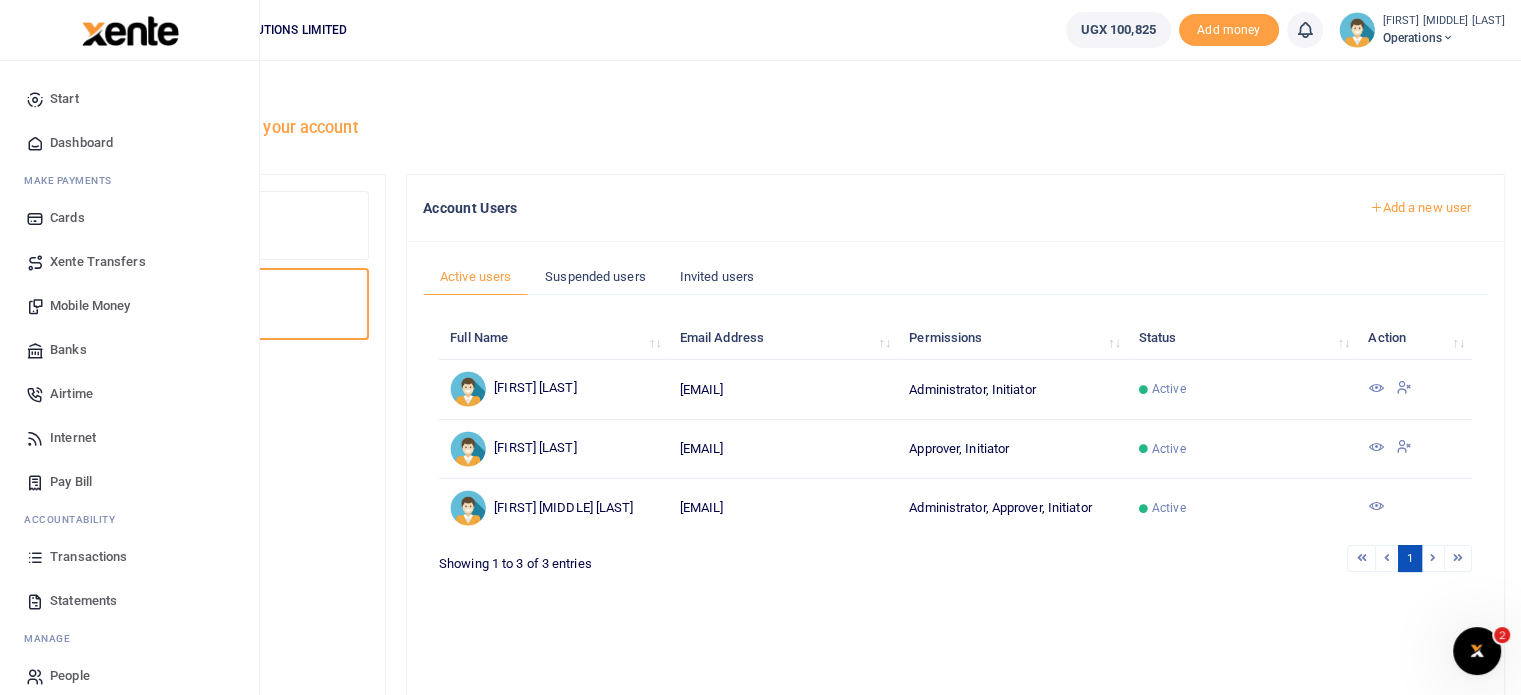 click on "Mobile Money" at bounding box center [90, 306] 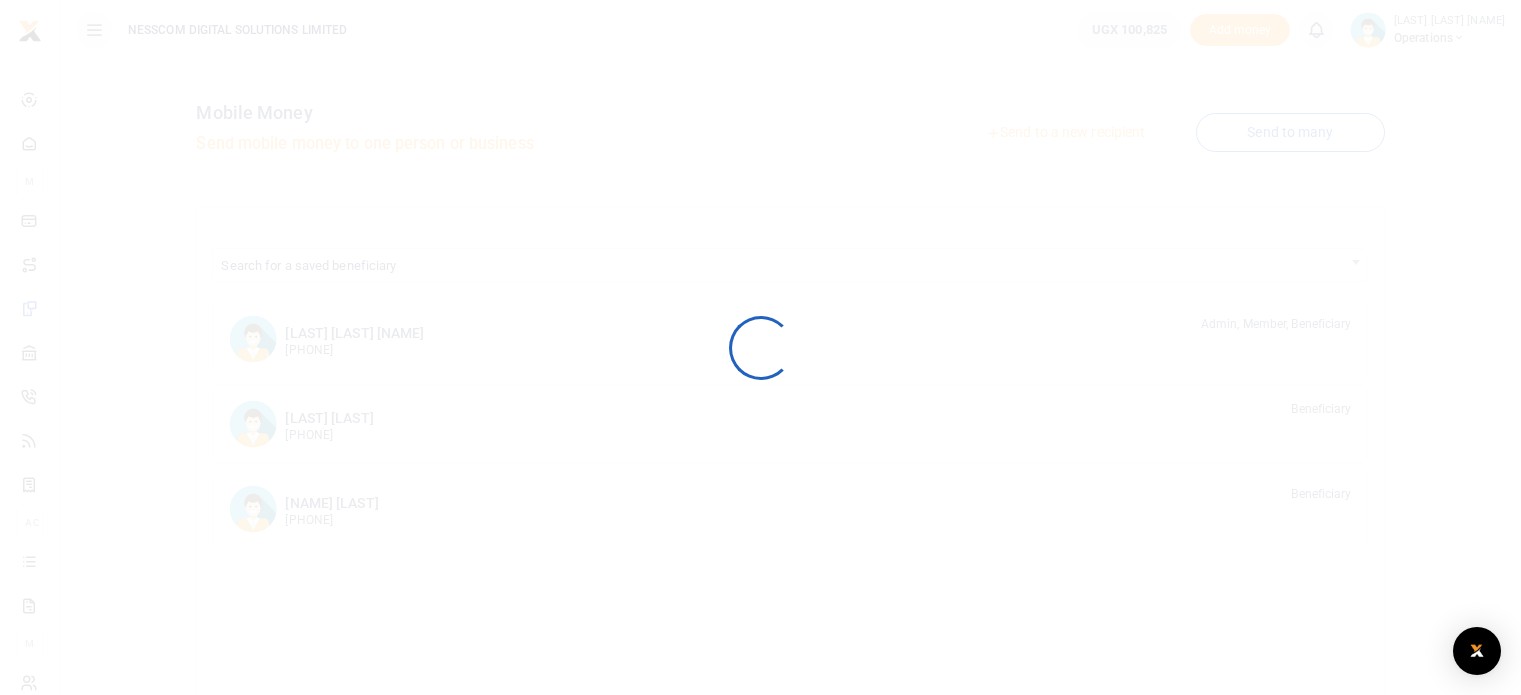 scroll, scrollTop: 0, scrollLeft: 0, axis: both 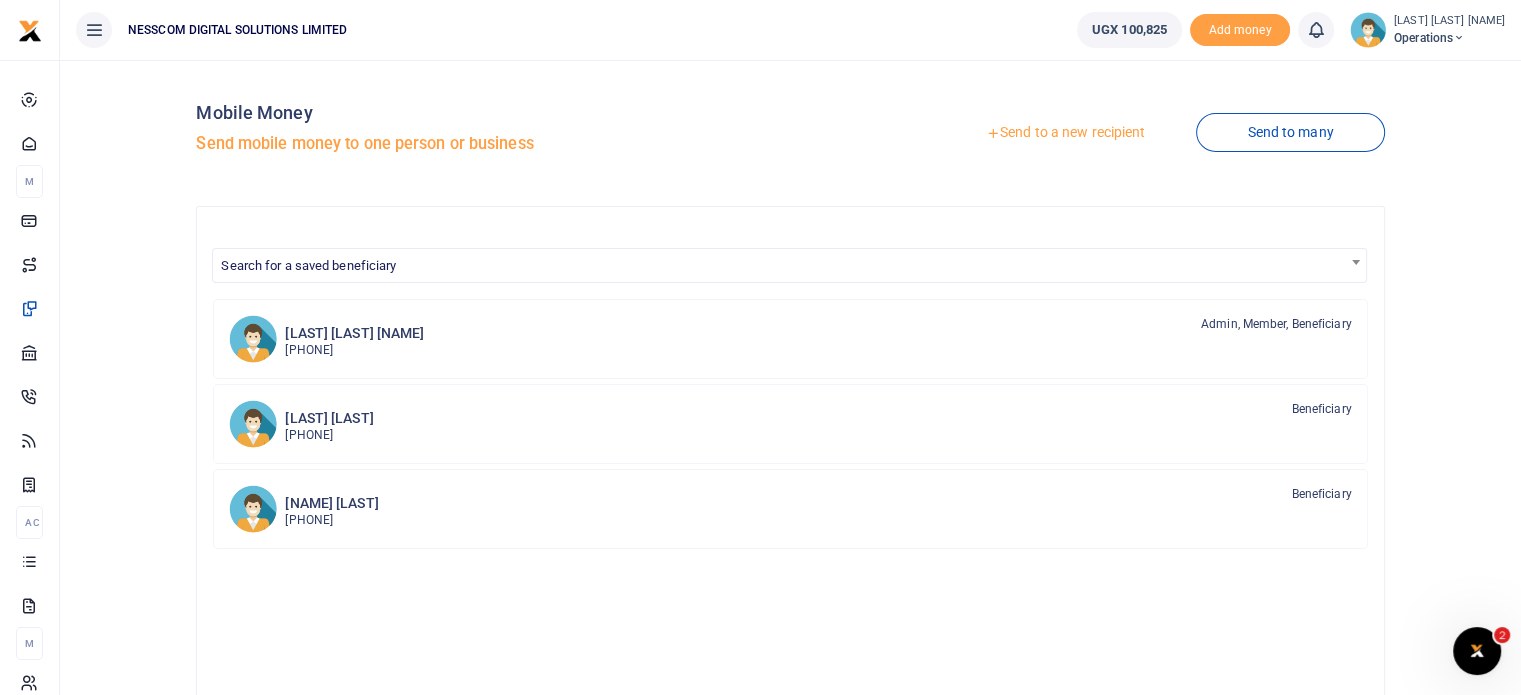click on "Send to a new recipient" at bounding box center [1065, 133] 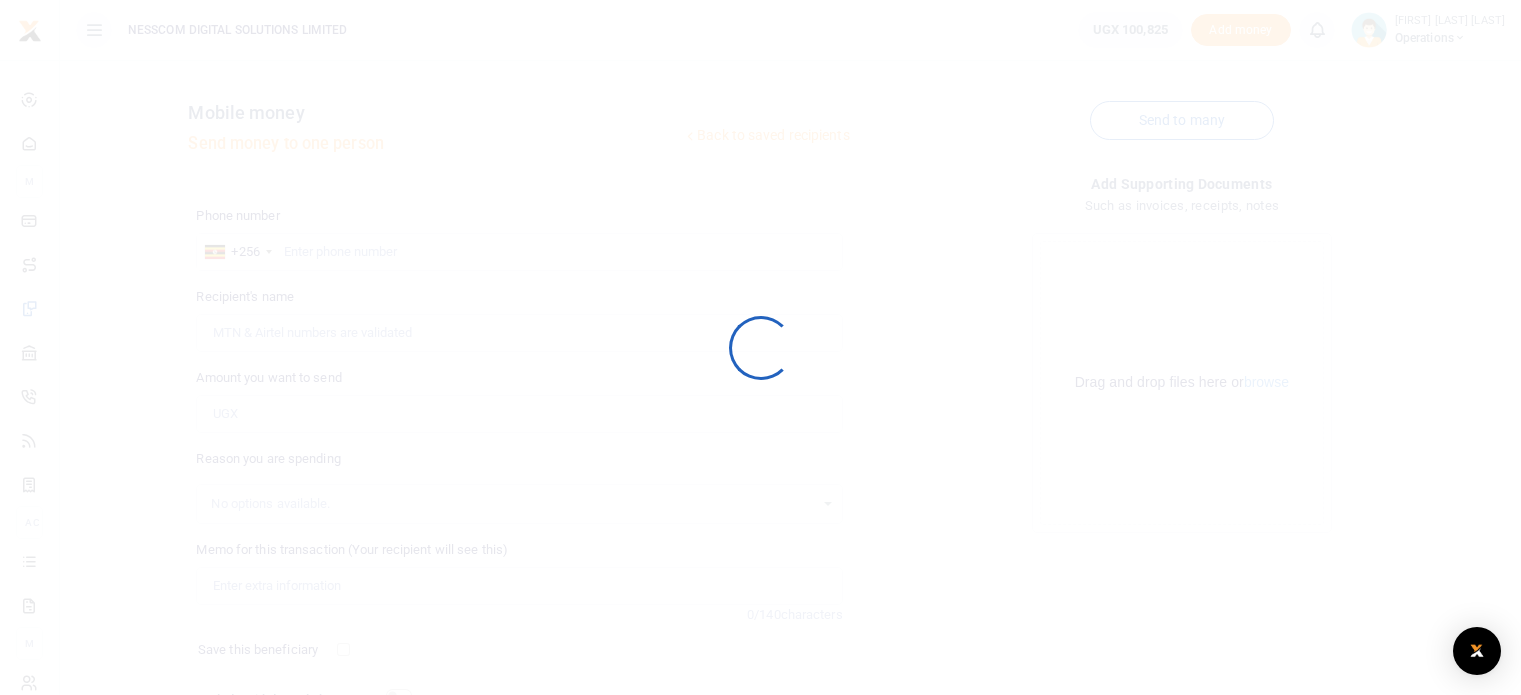 scroll, scrollTop: 0, scrollLeft: 0, axis: both 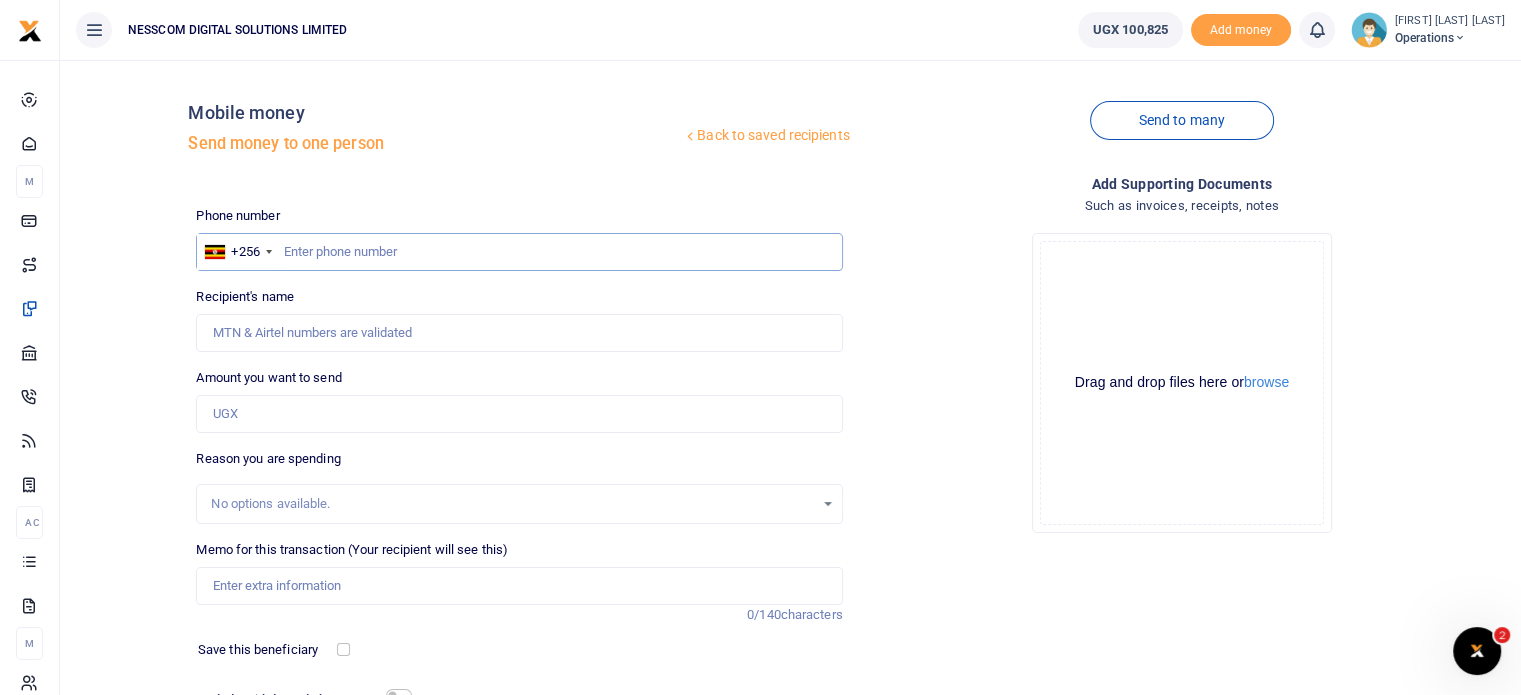 click at bounding box center (519, 252) 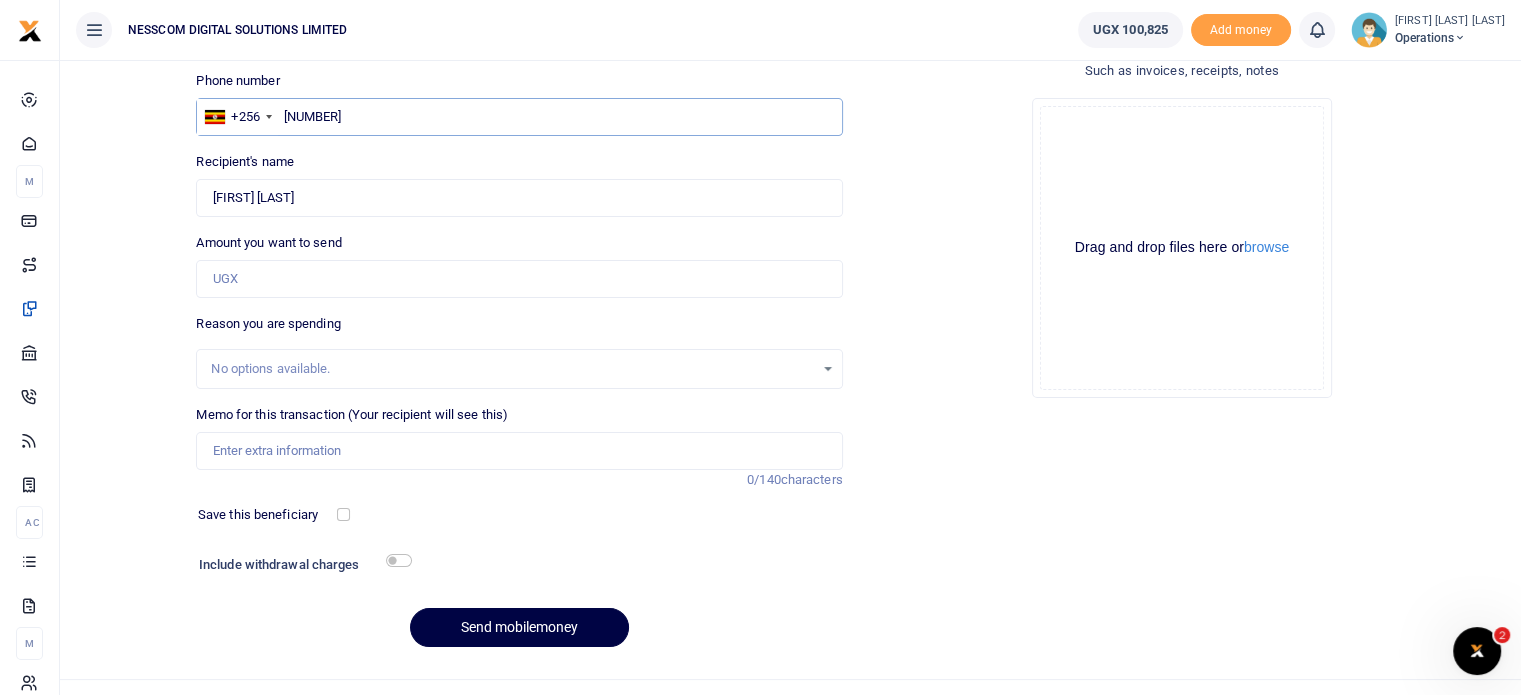 scroll, scrollTop: 138, scrollLeft: 0, axis: vertical 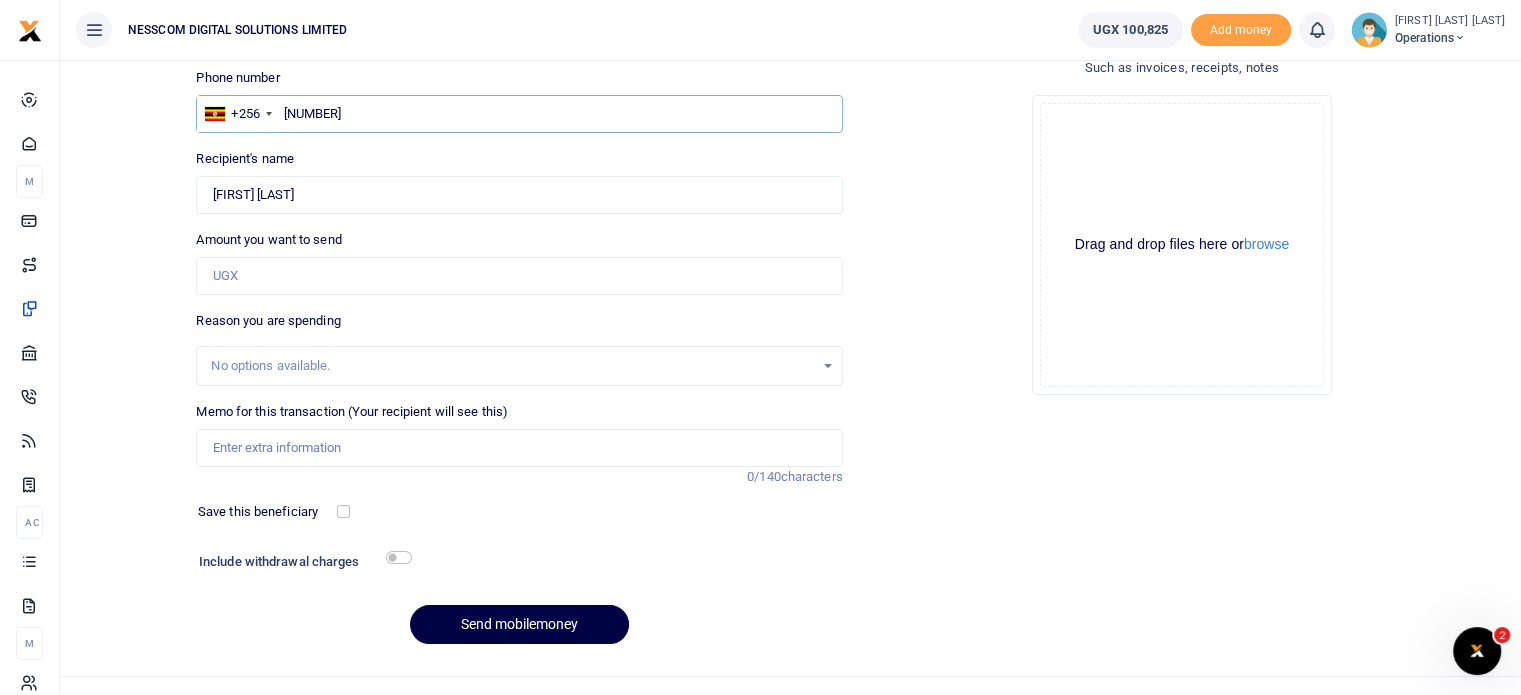 type on "705218829" 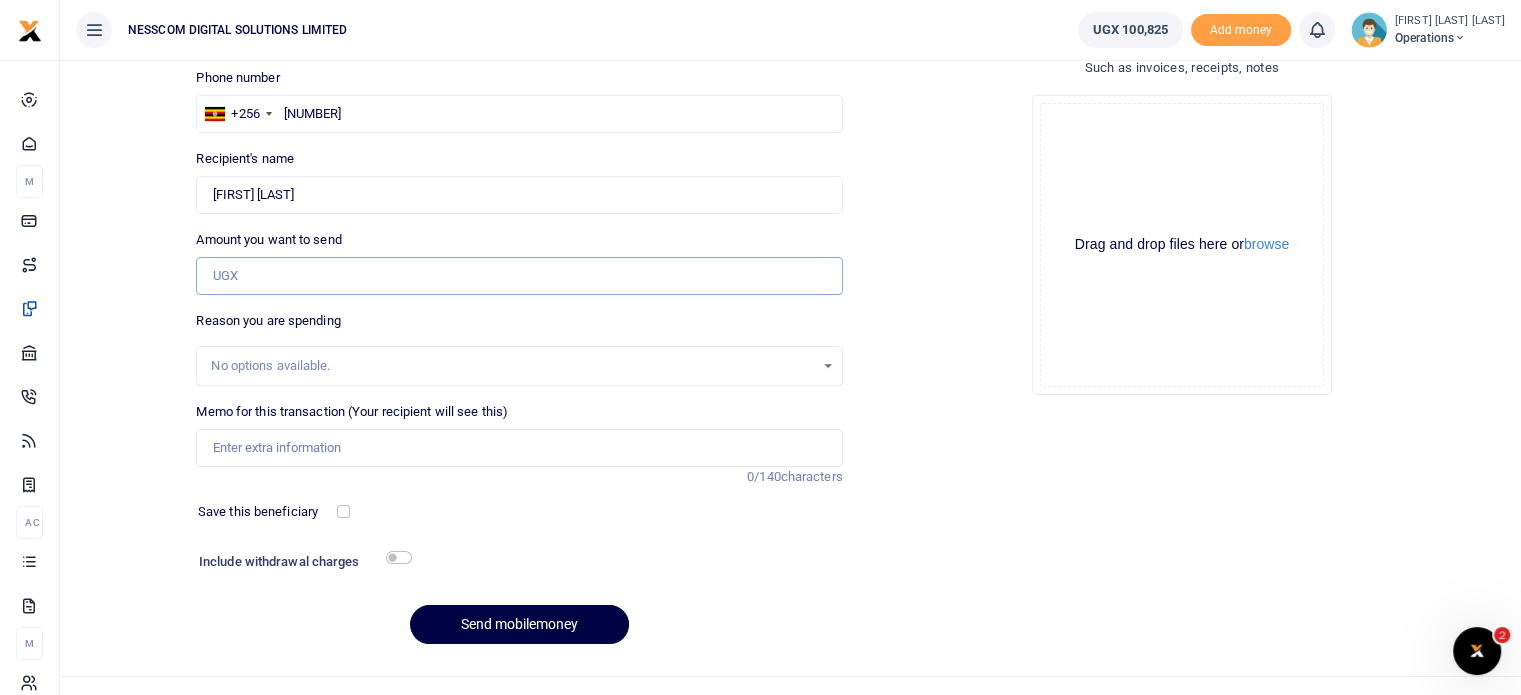 click on "Amount you want to send" at bounding box center [519, 276] 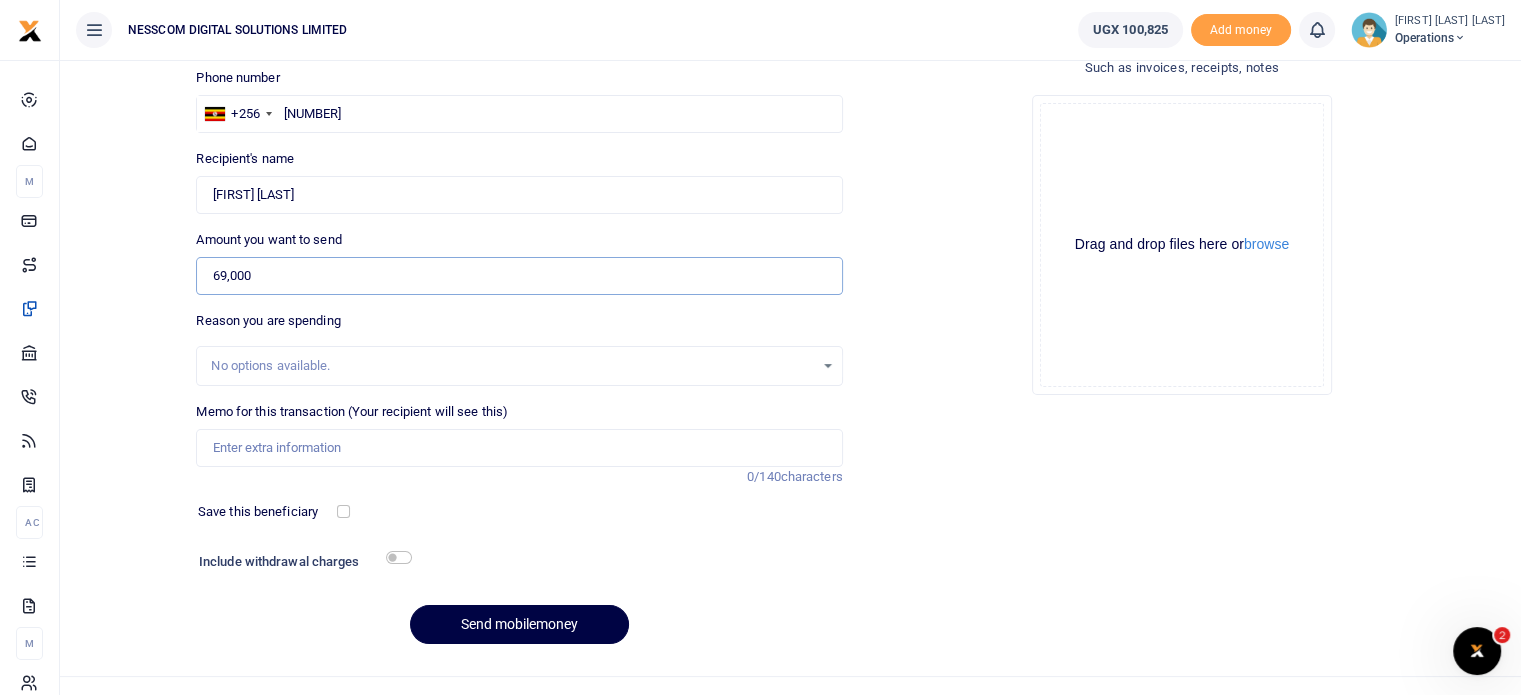 type on "69,000" 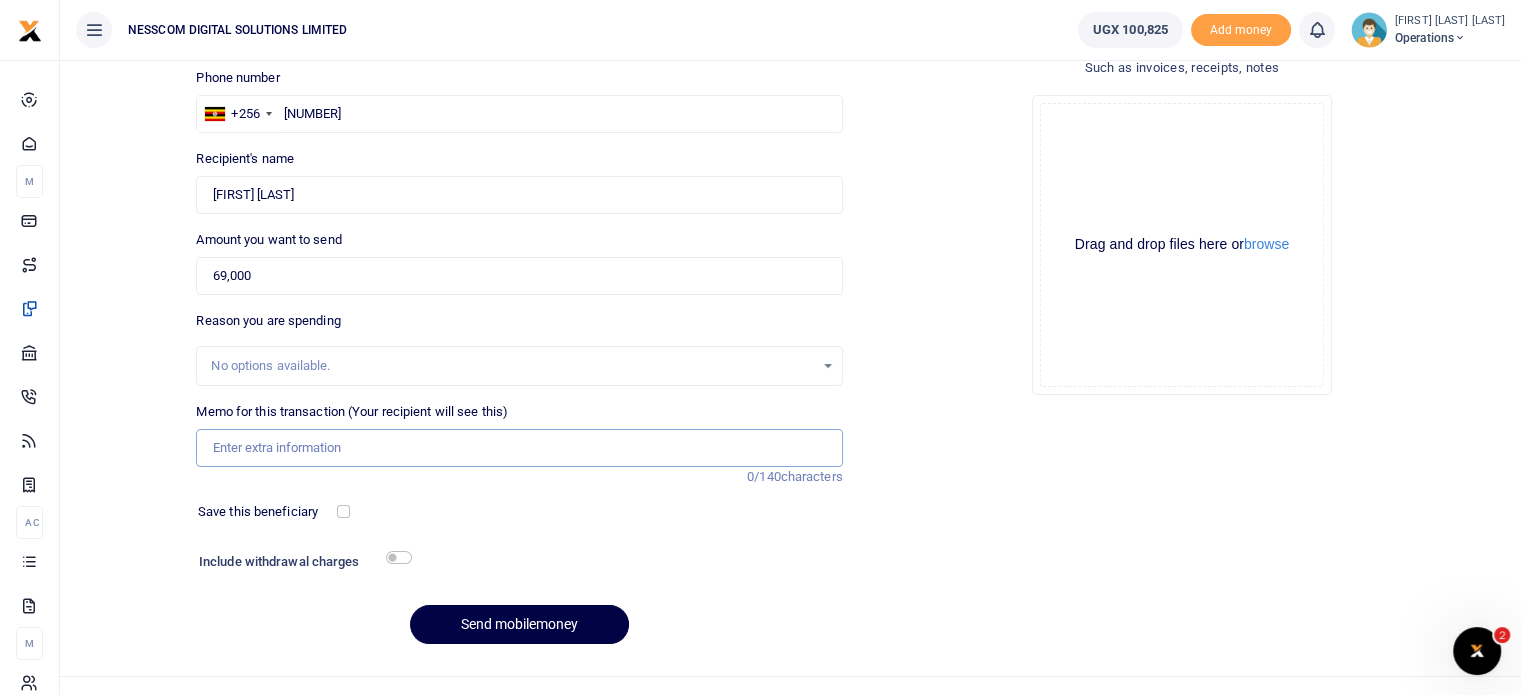 click on "Memo for this transaction (Your recipient will see this)" at bounding box center (519, 448) 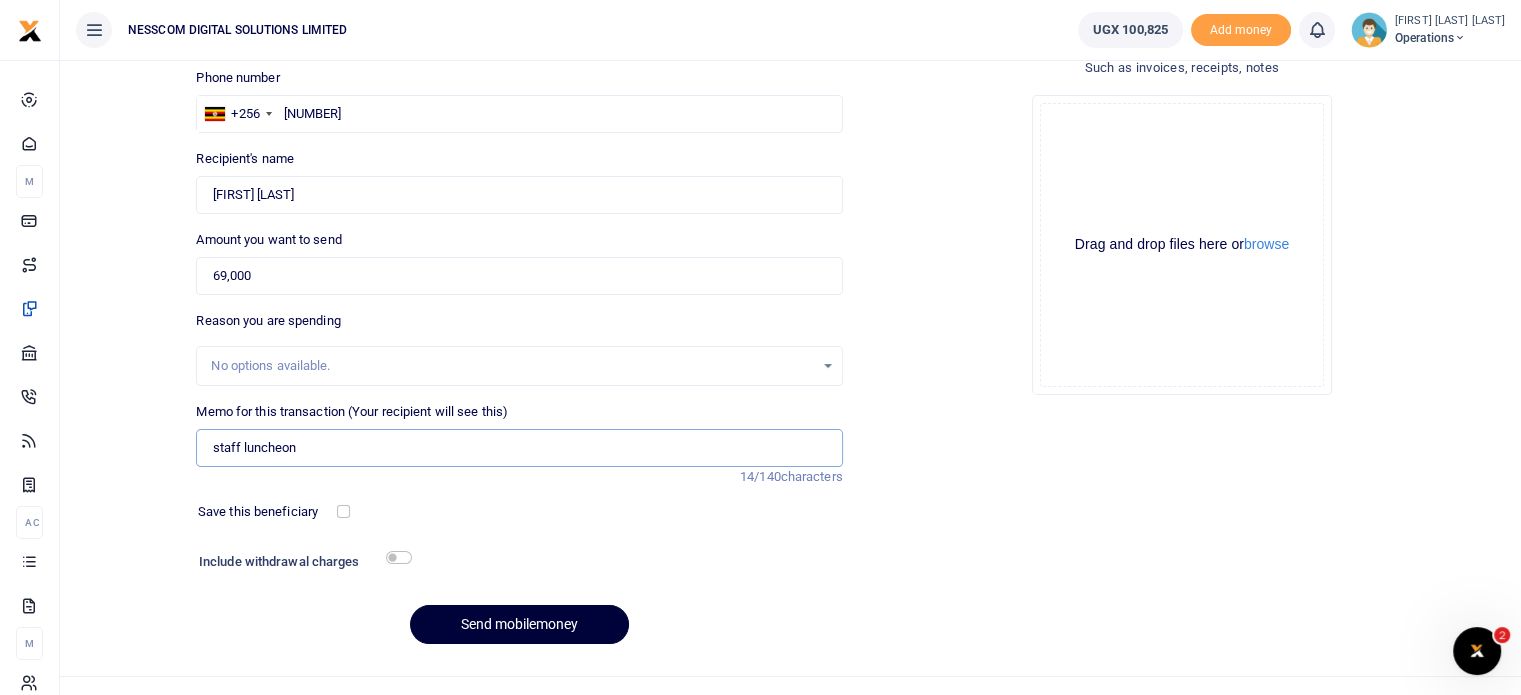 type on "staff luncheon" 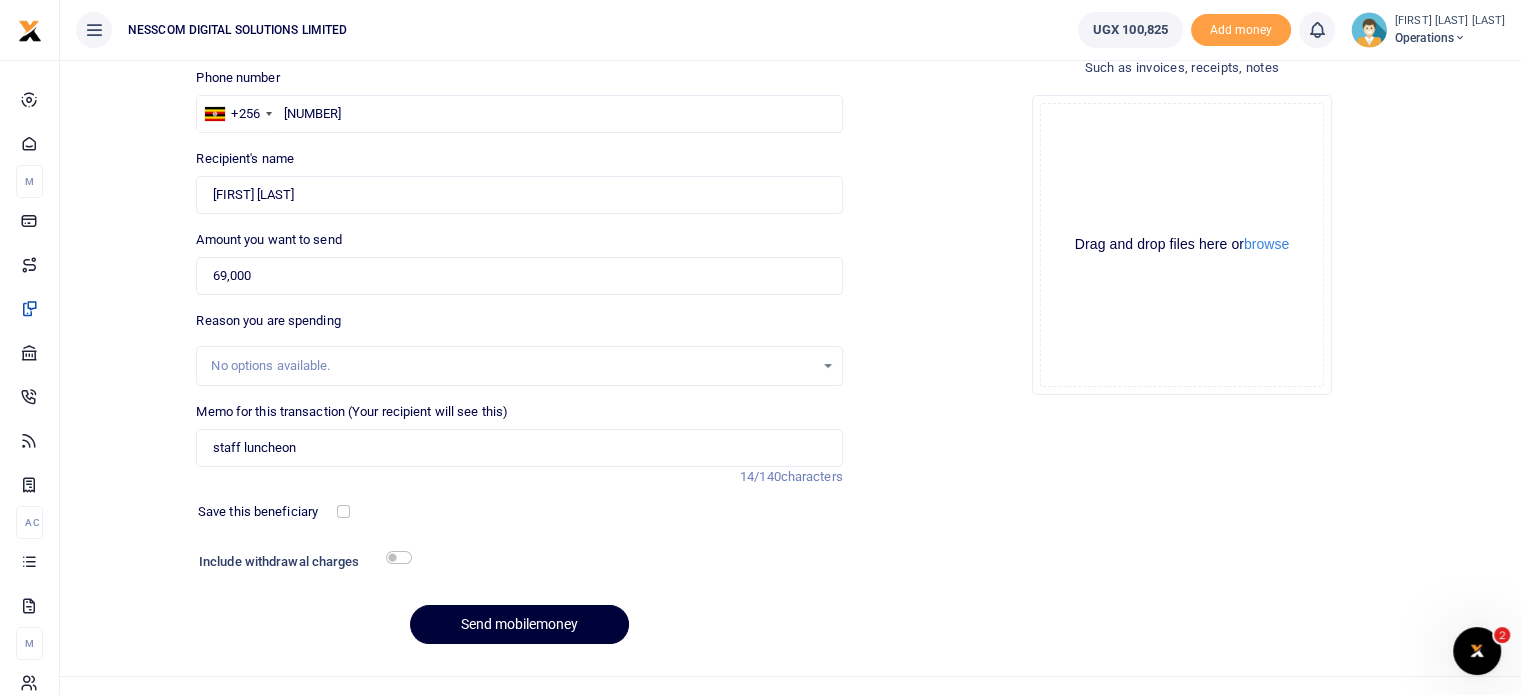 click on "Send mobilemoney" at bounding box center (519, 624) 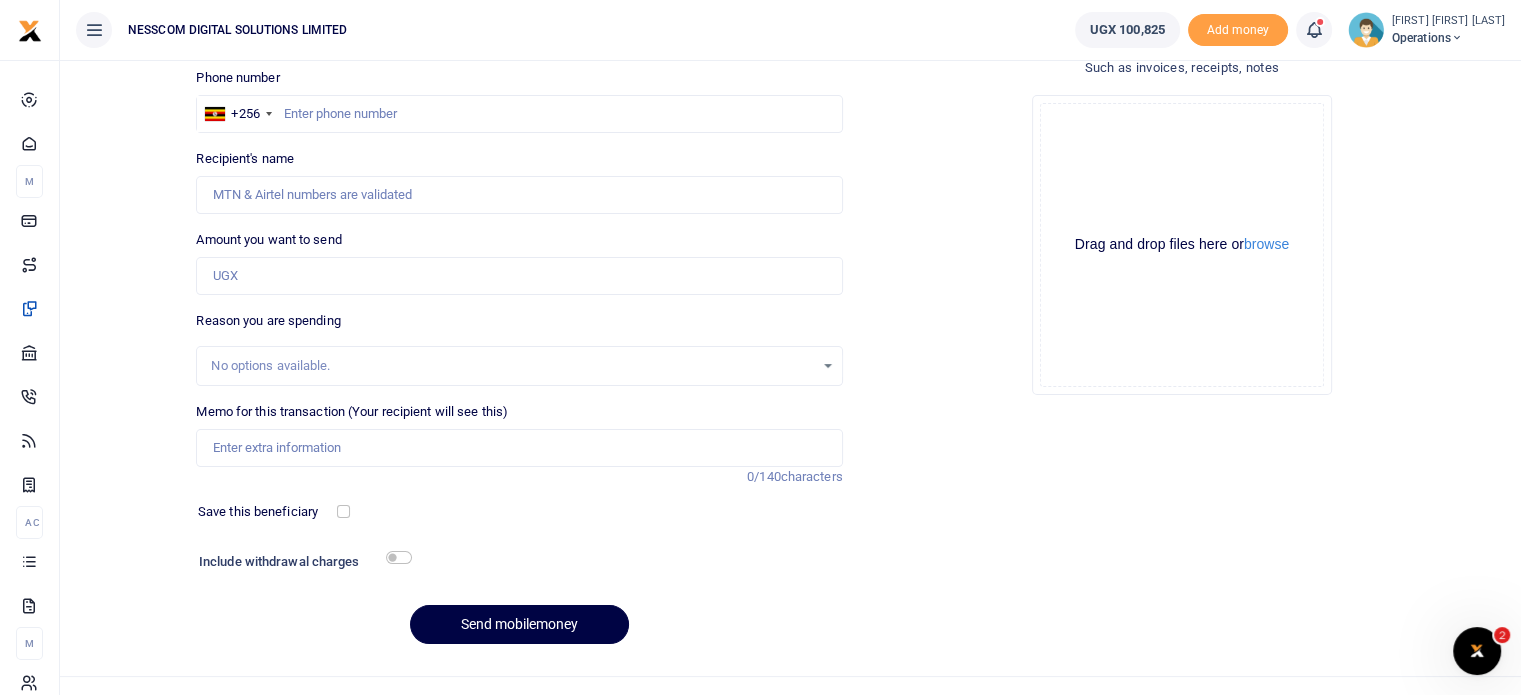 scroll, scrollTop: 0, scrollLeft: 0, axis: both 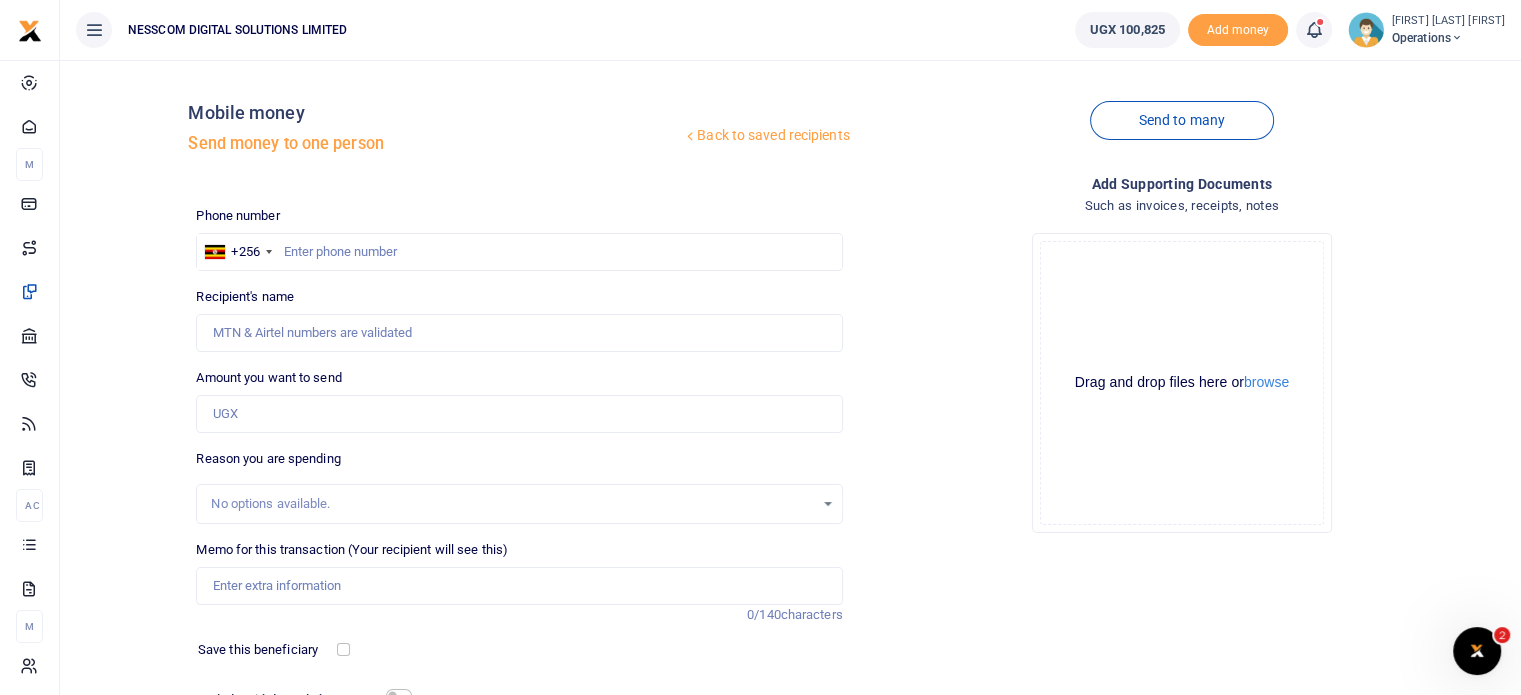 click at bounding box center (1366, 30) 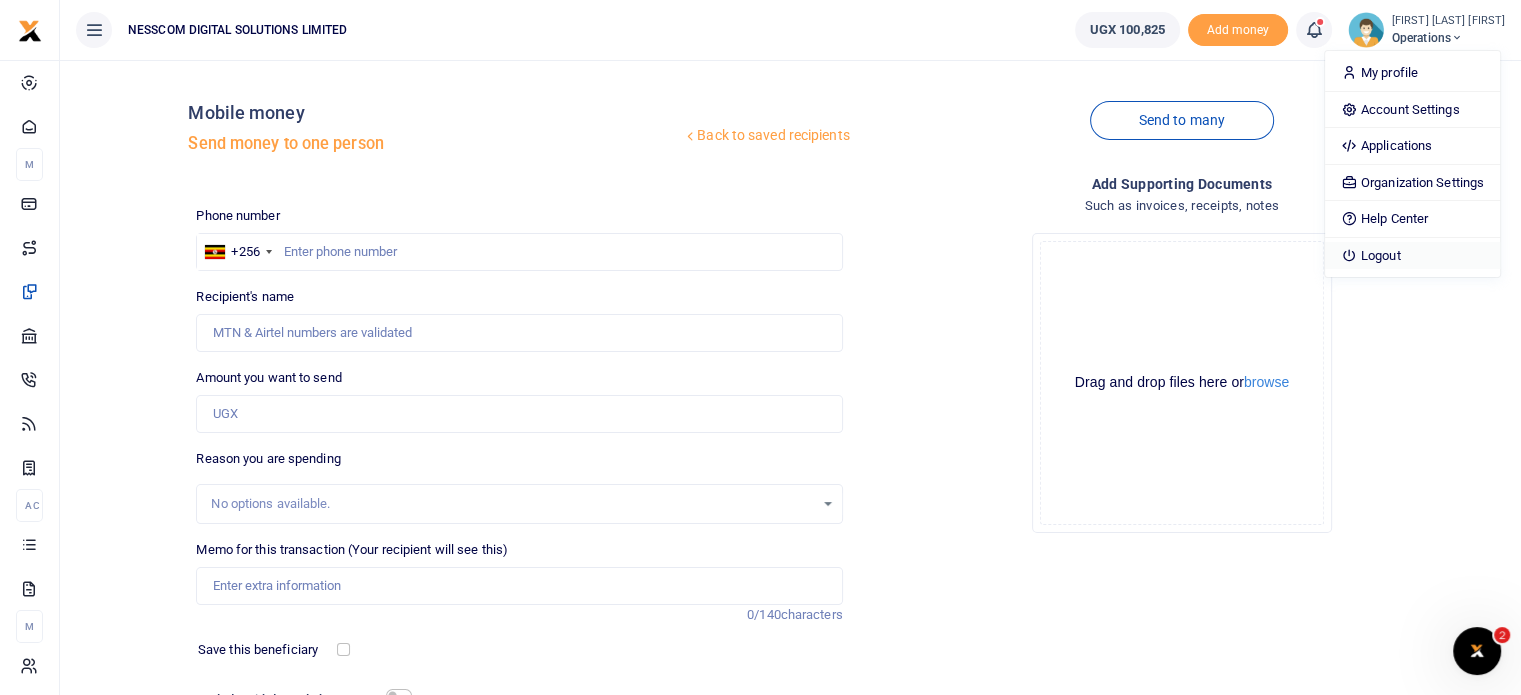 click on "Logout" at bounding box center (1412, 256) 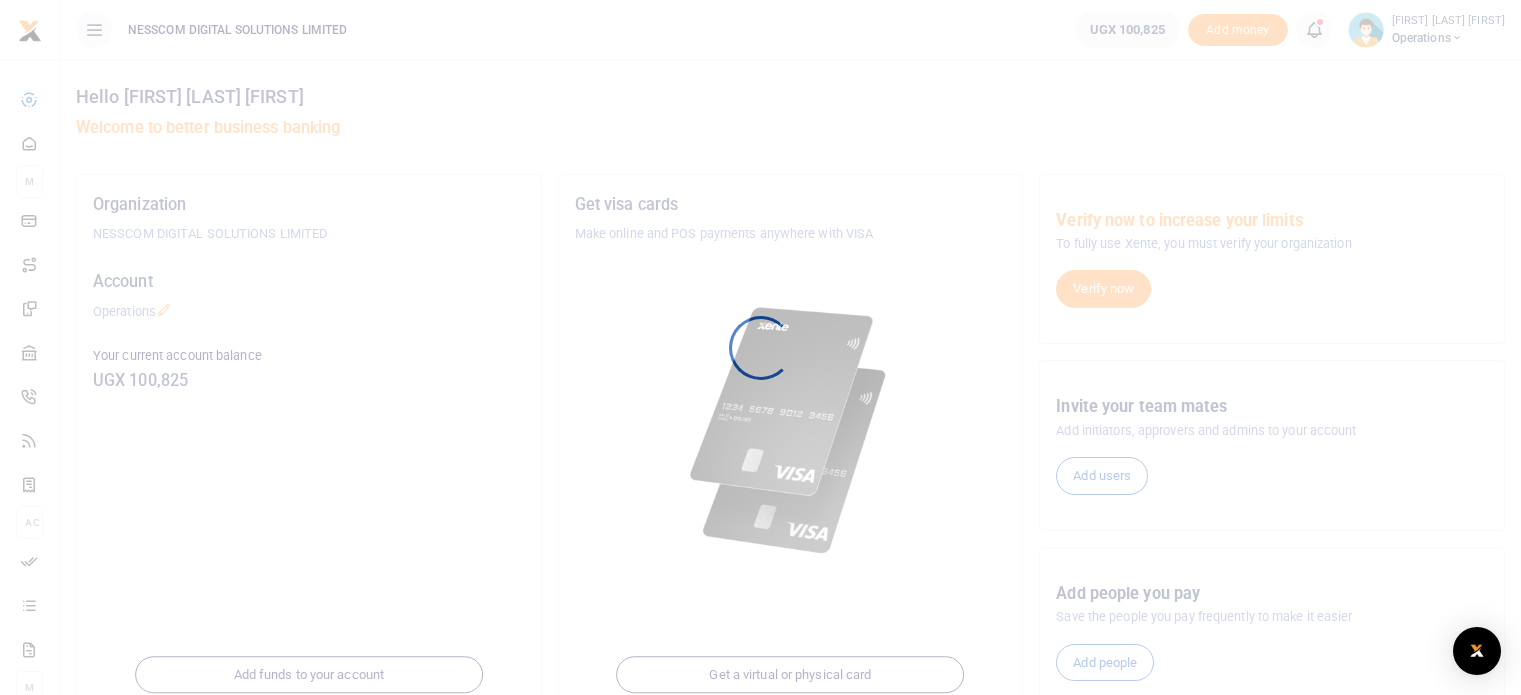scroll, scrollTop: 0, scrollLeft: 0, axis: both 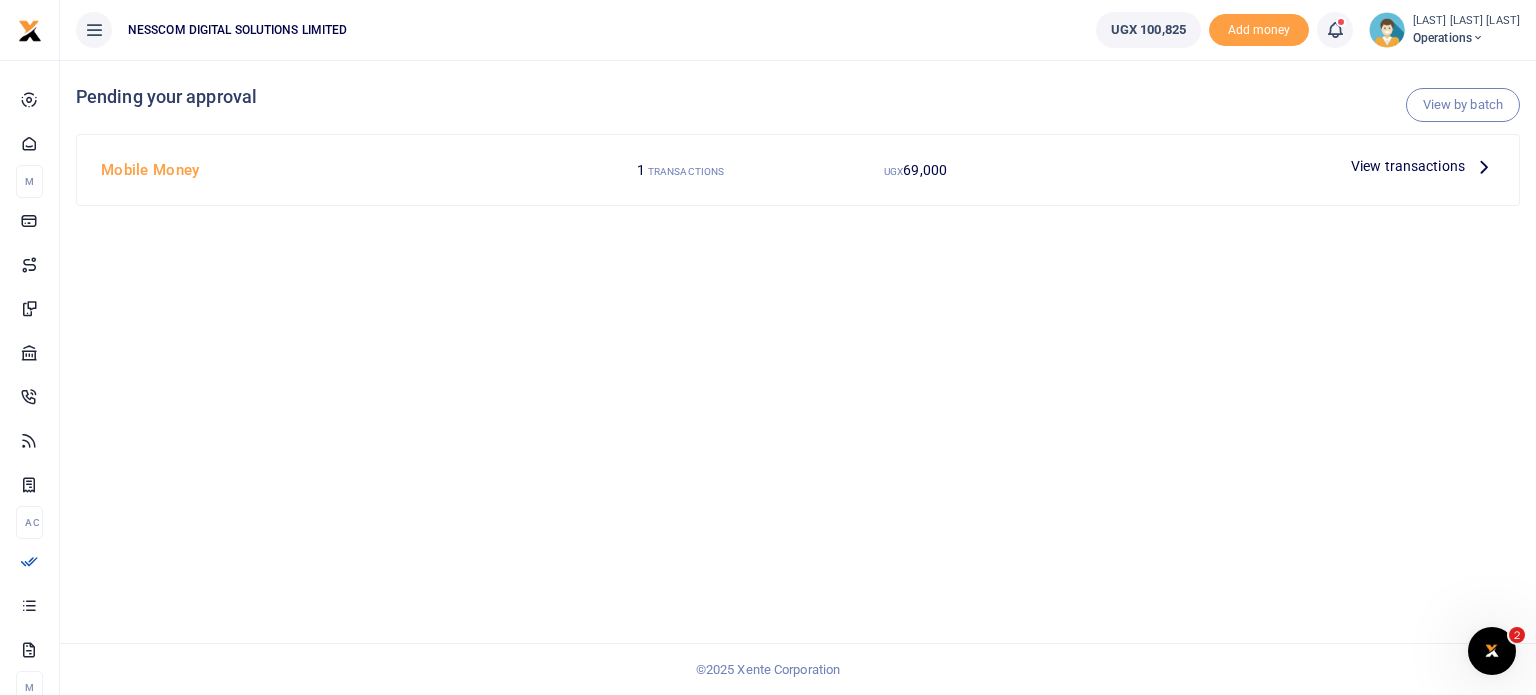 click on "View transactions" at bounding box center (1408, 166) 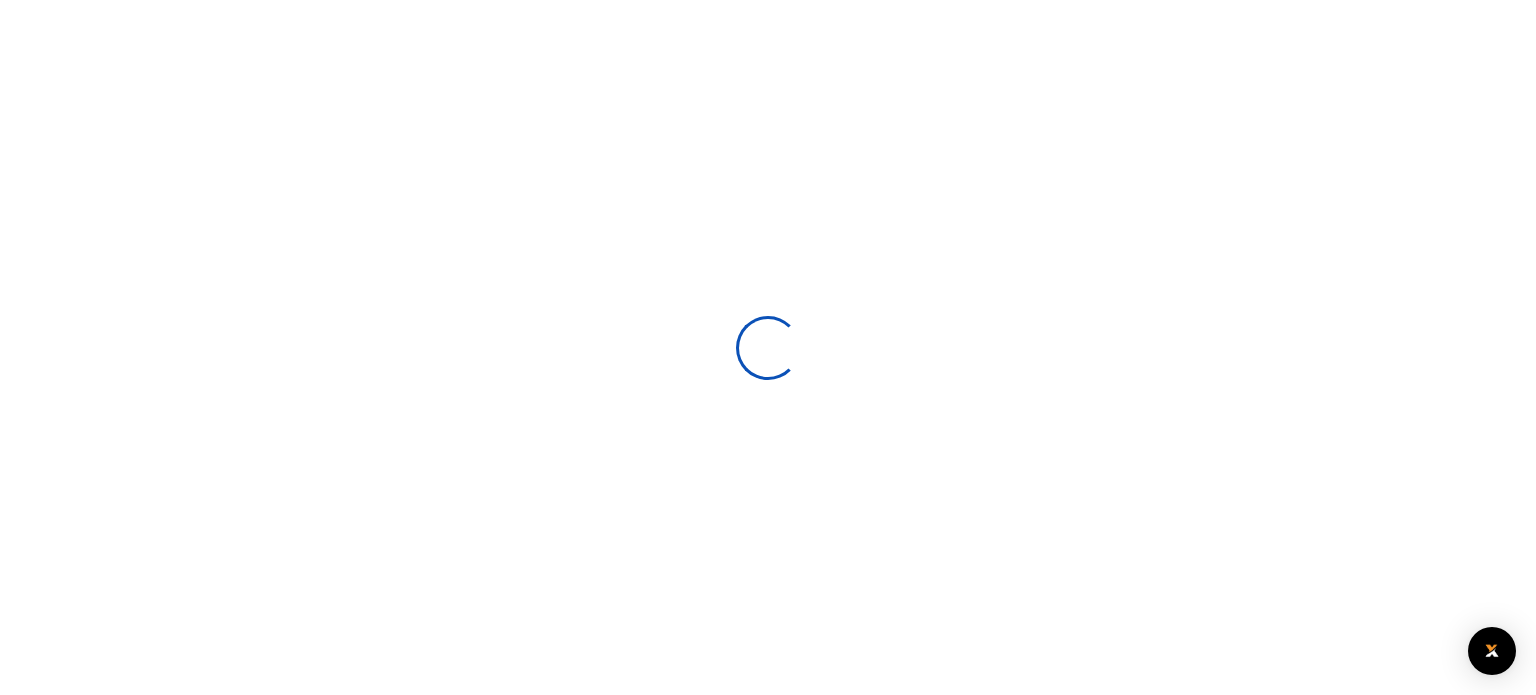 scroll, scrollTop: 0, scrollLeft: 0, axis: both 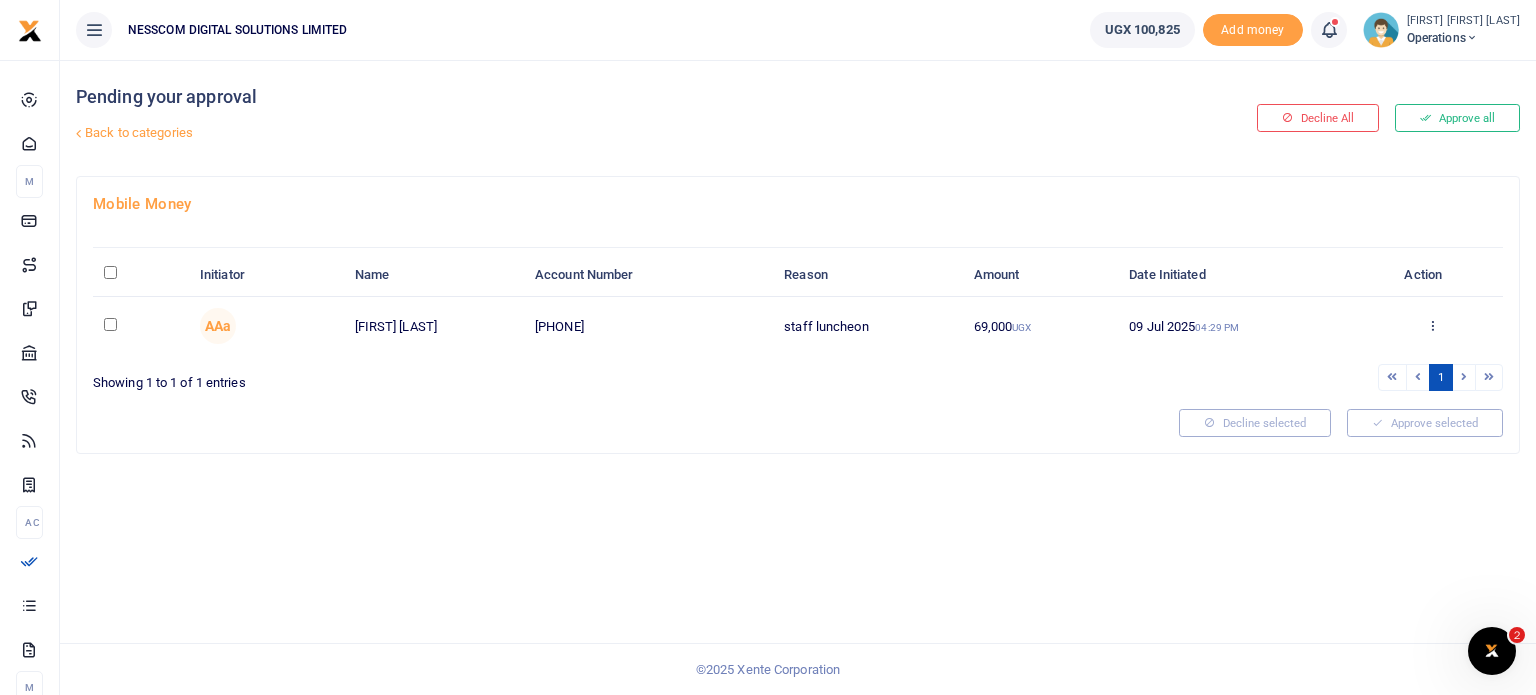 click at bounding box center (110, 324) 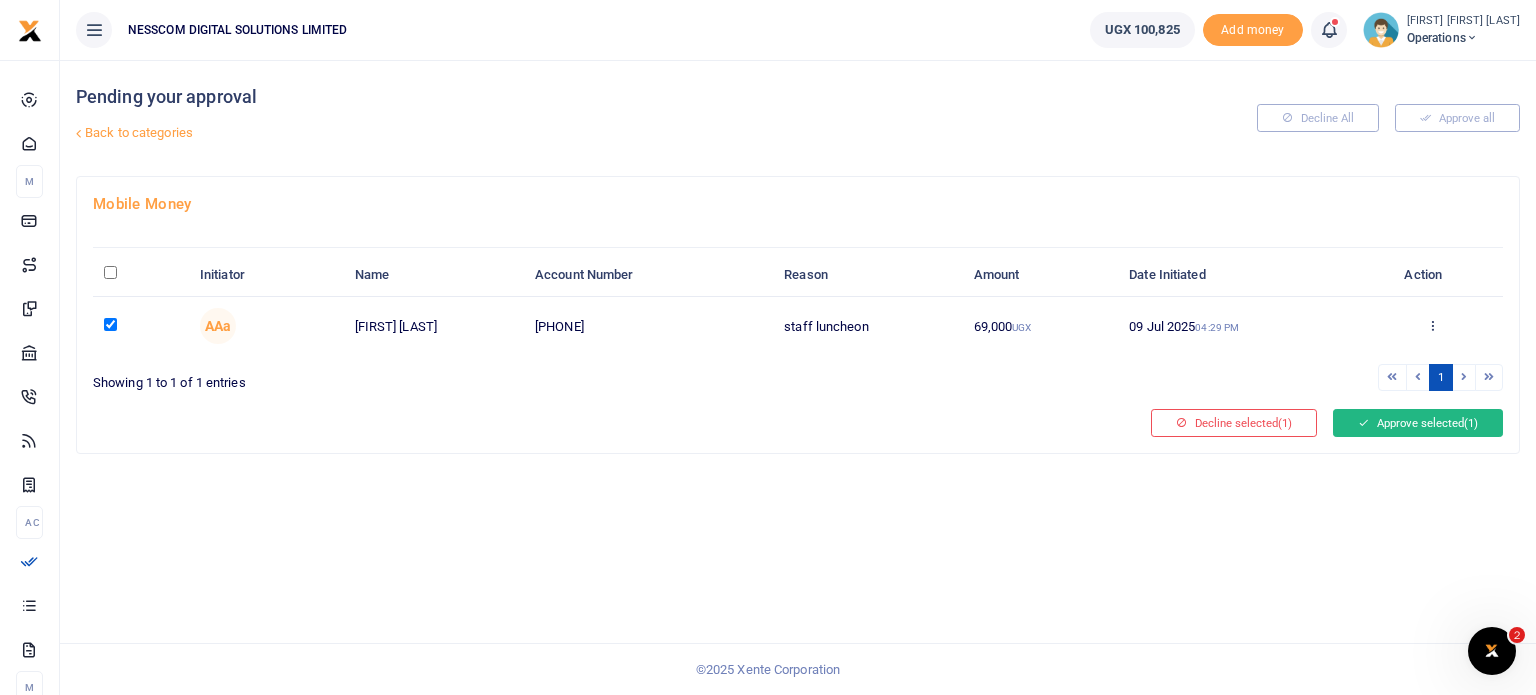 click on "Approve selected  (1)" at bounding box center (1418, 423) 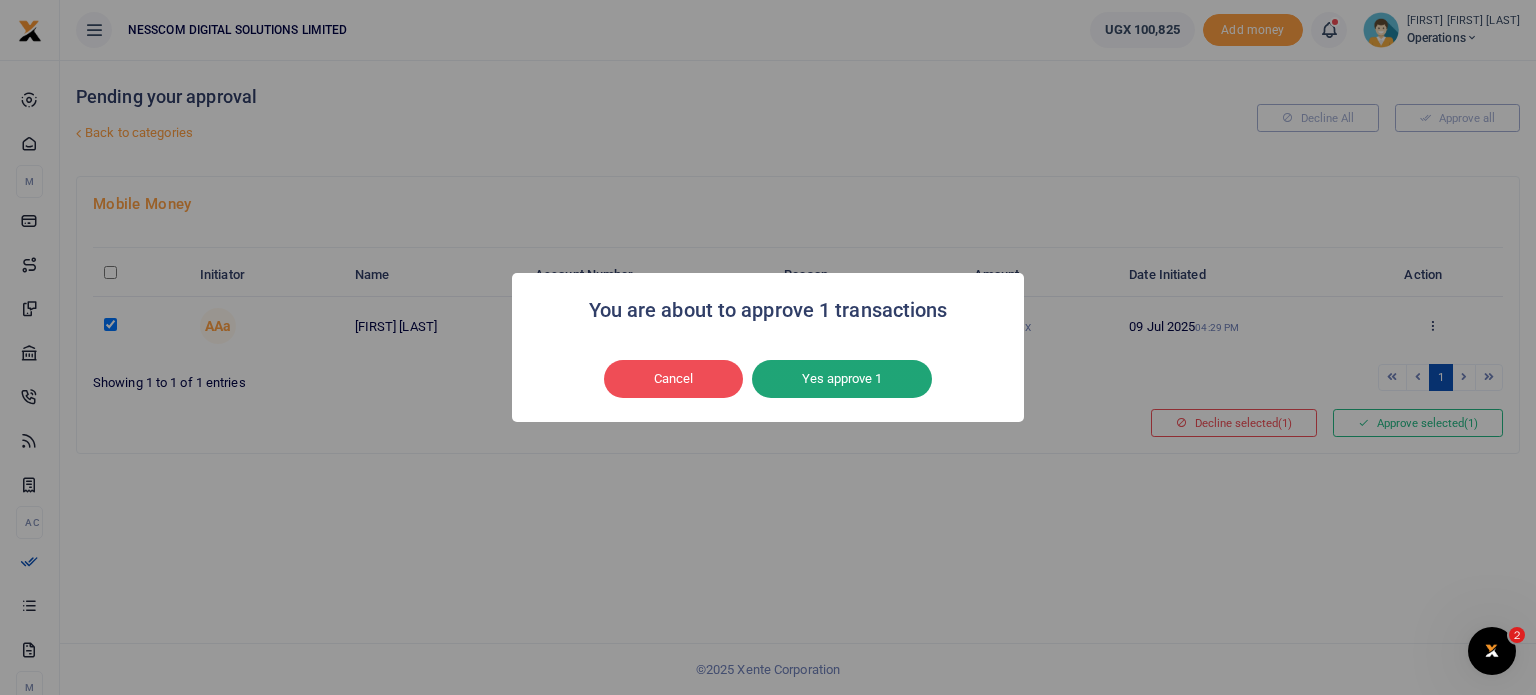 click on "Yes approve 1" at bounding box center (842, 379) 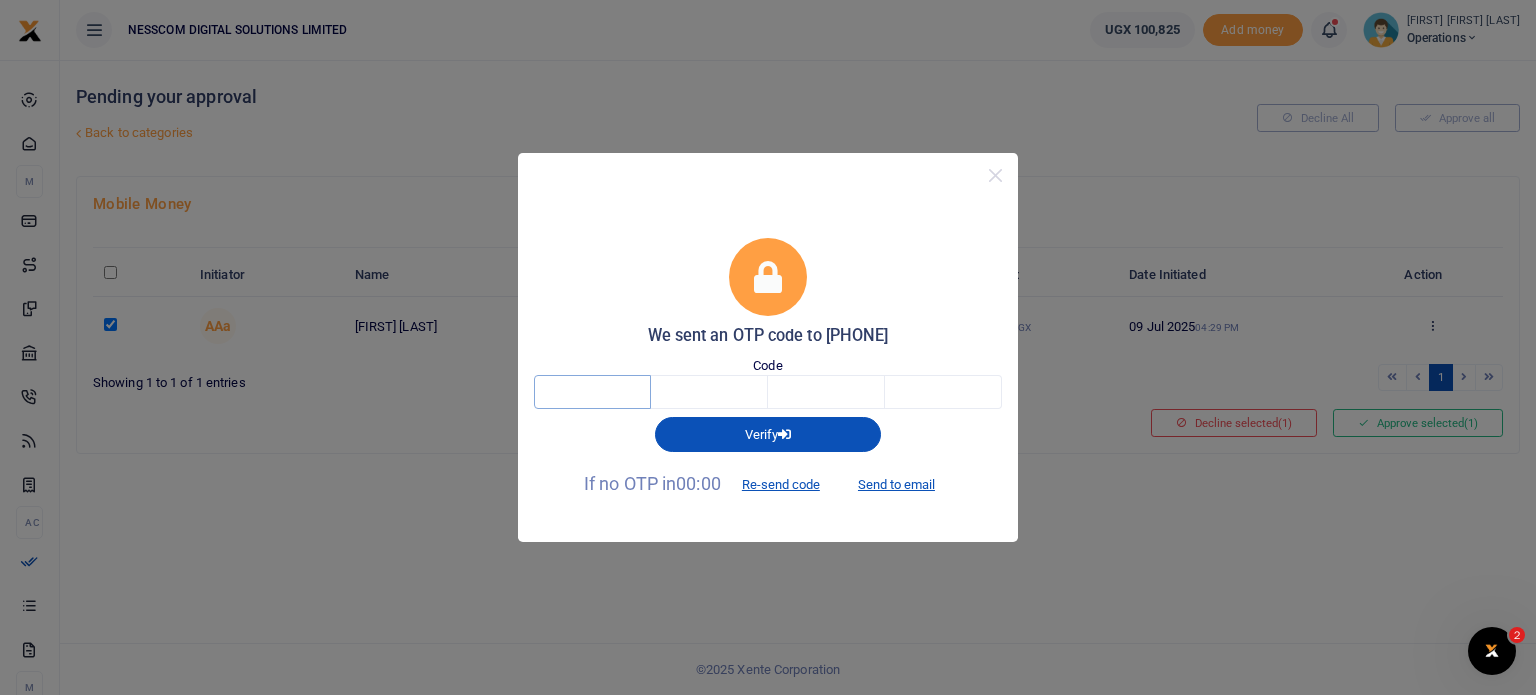 click at bounding box center (592, 392) 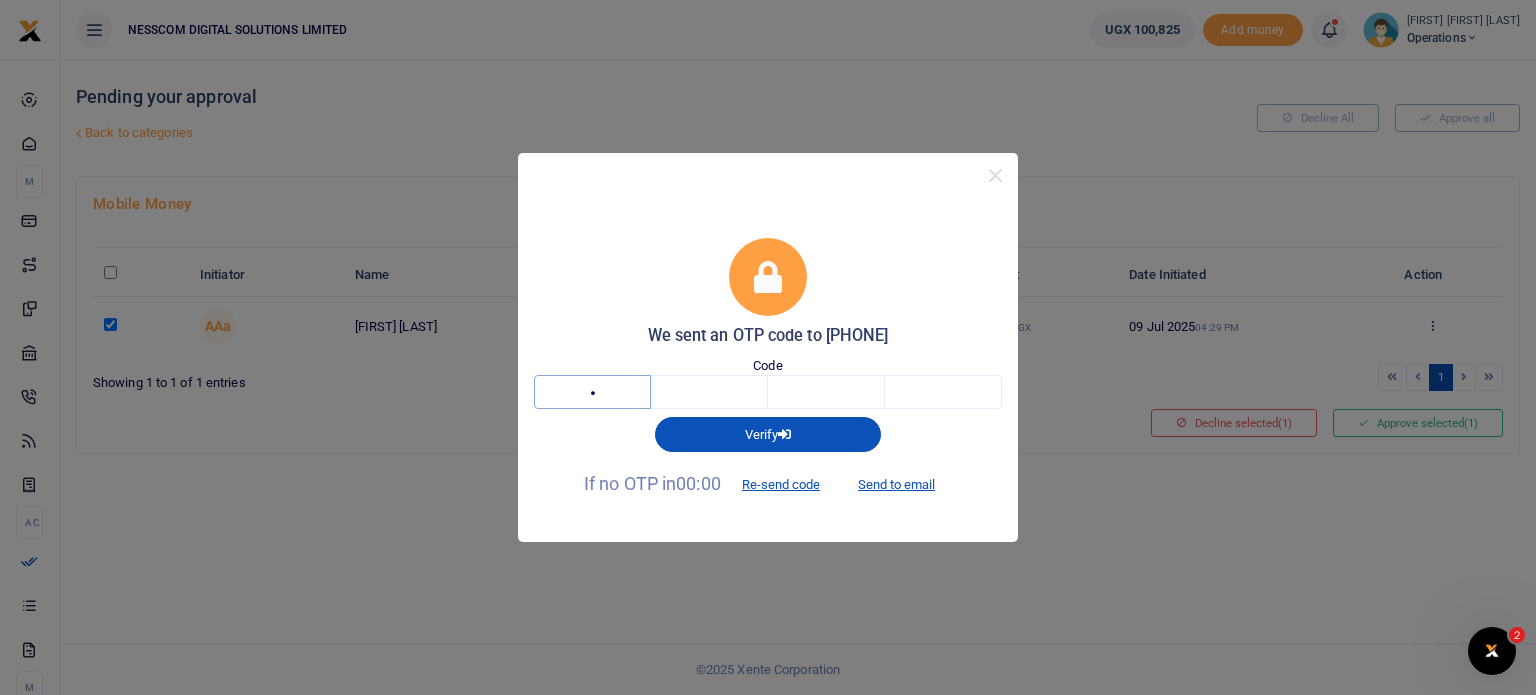 type on "6" 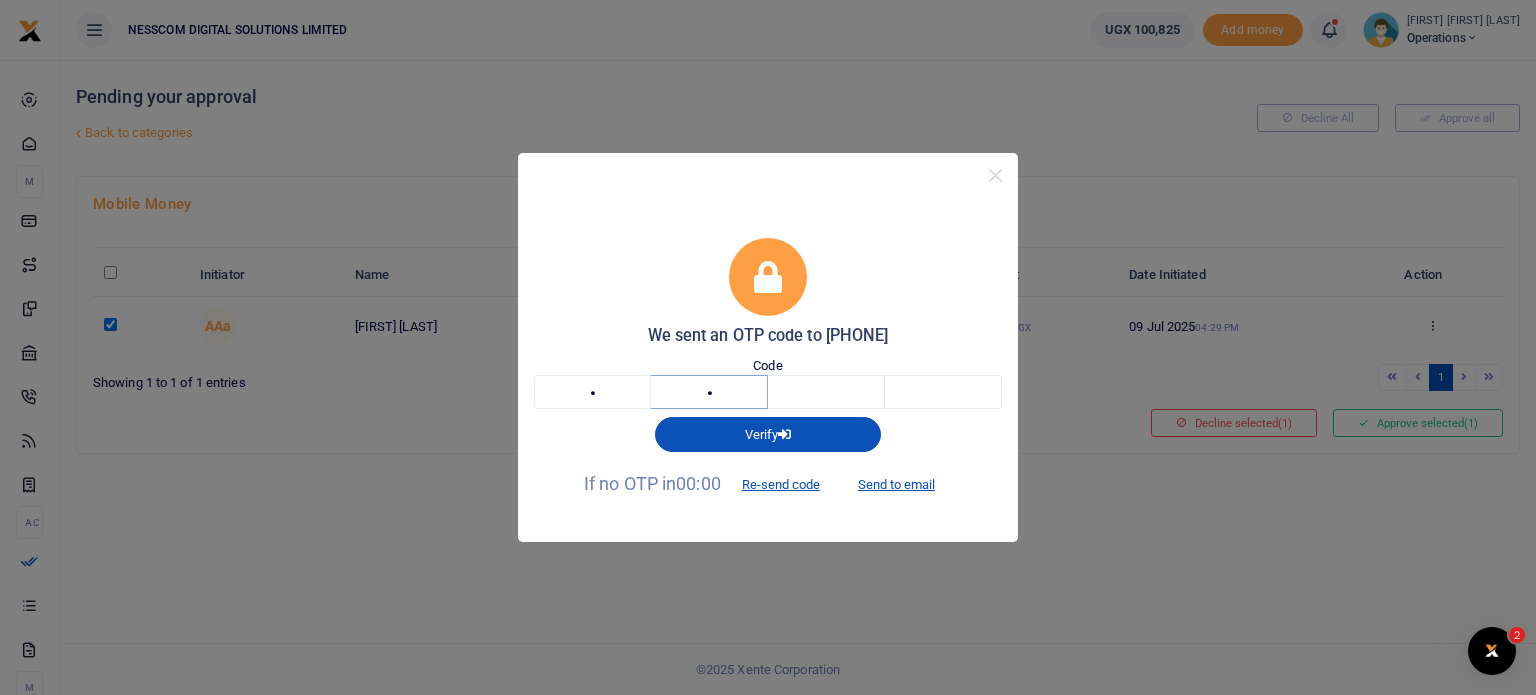 type on "6" 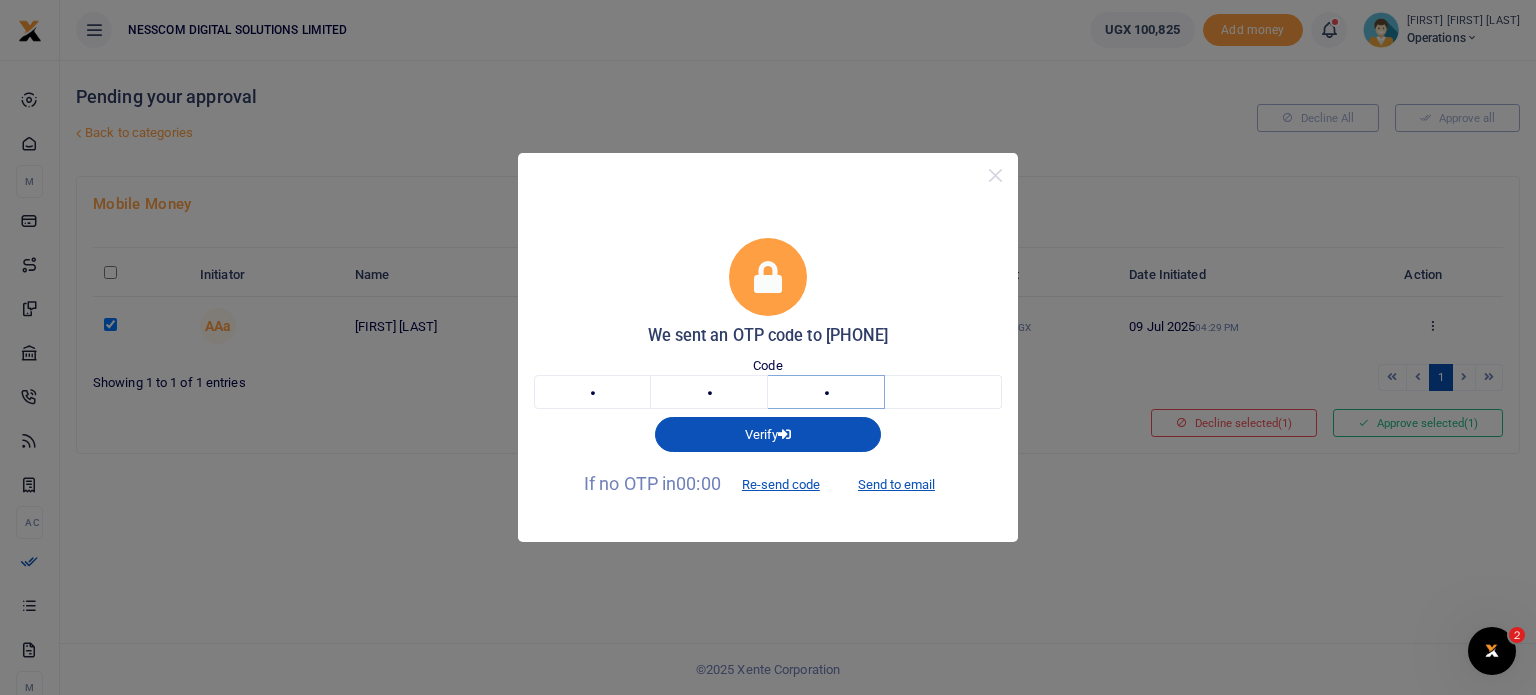 type on "9" 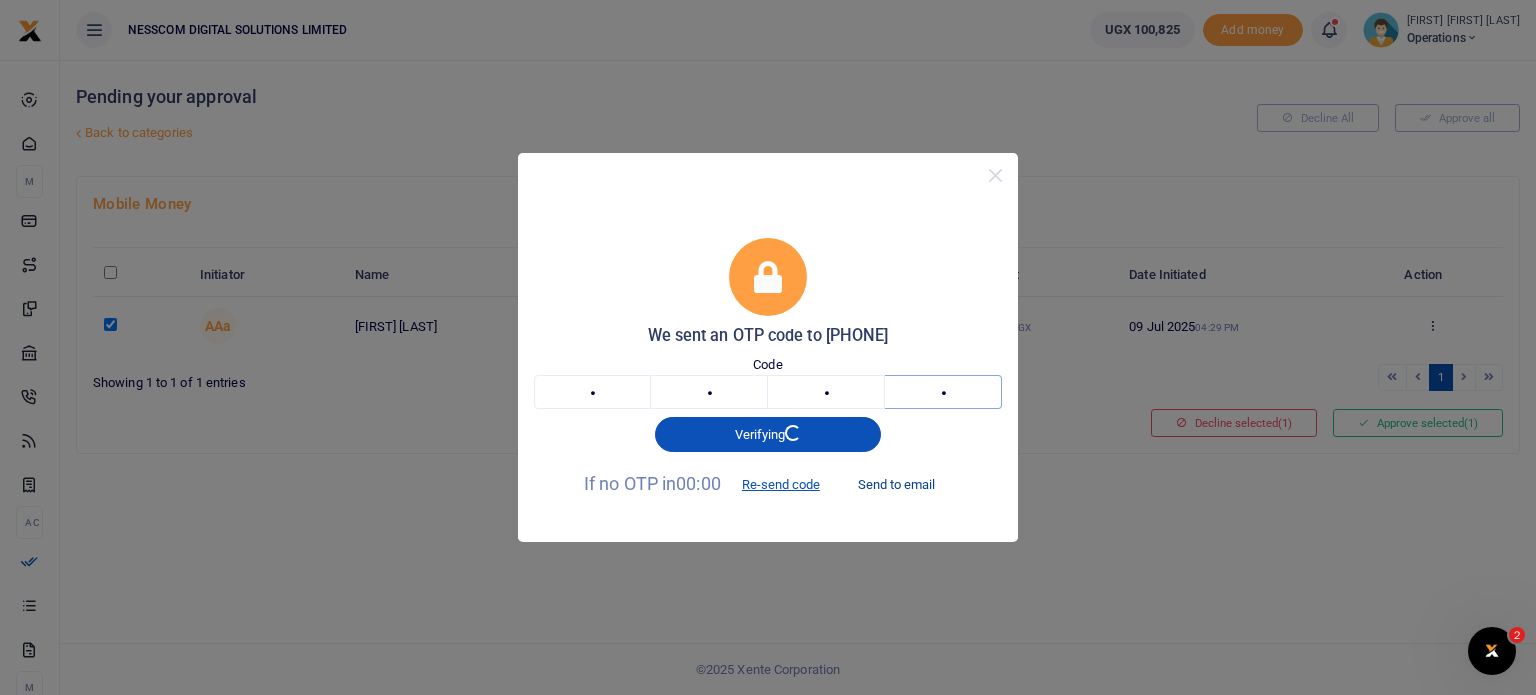 type on "5" 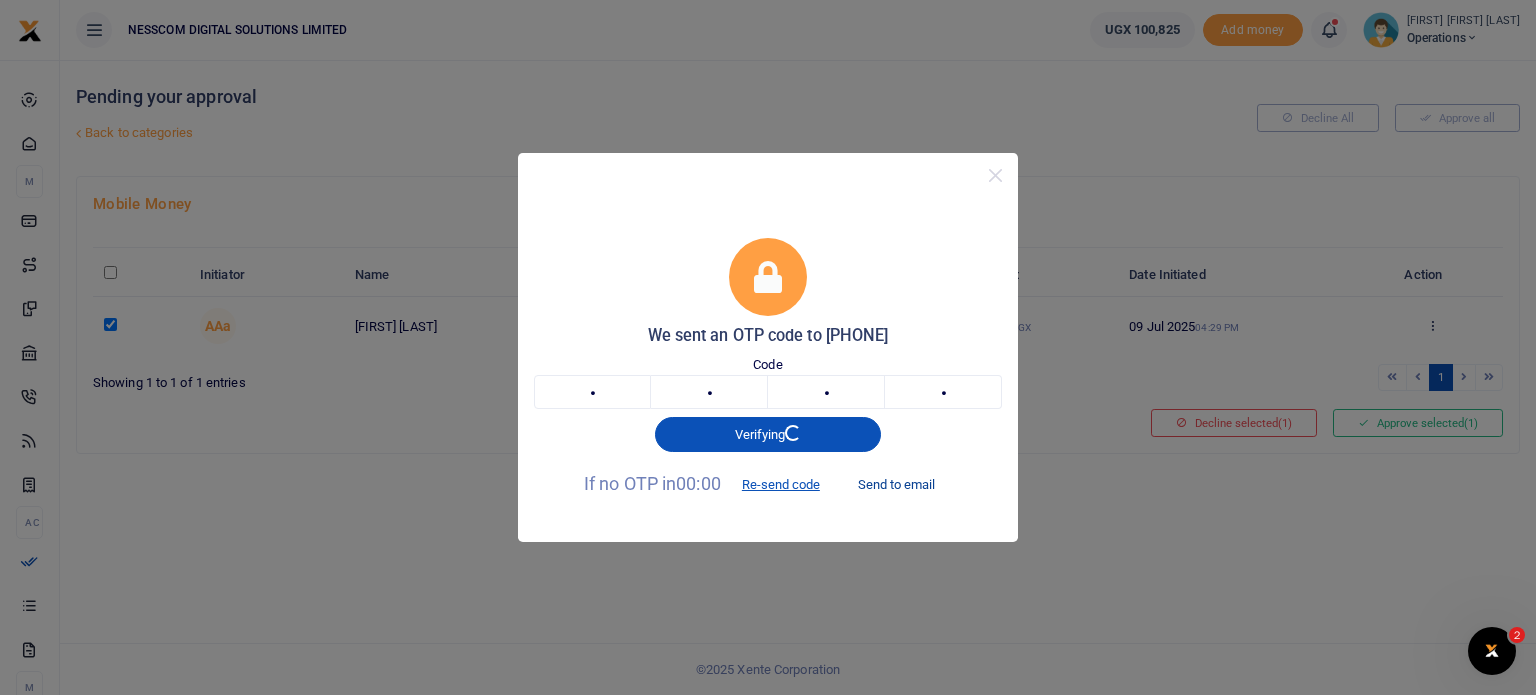 click on "Send to email" at bounding box center [896, 485] 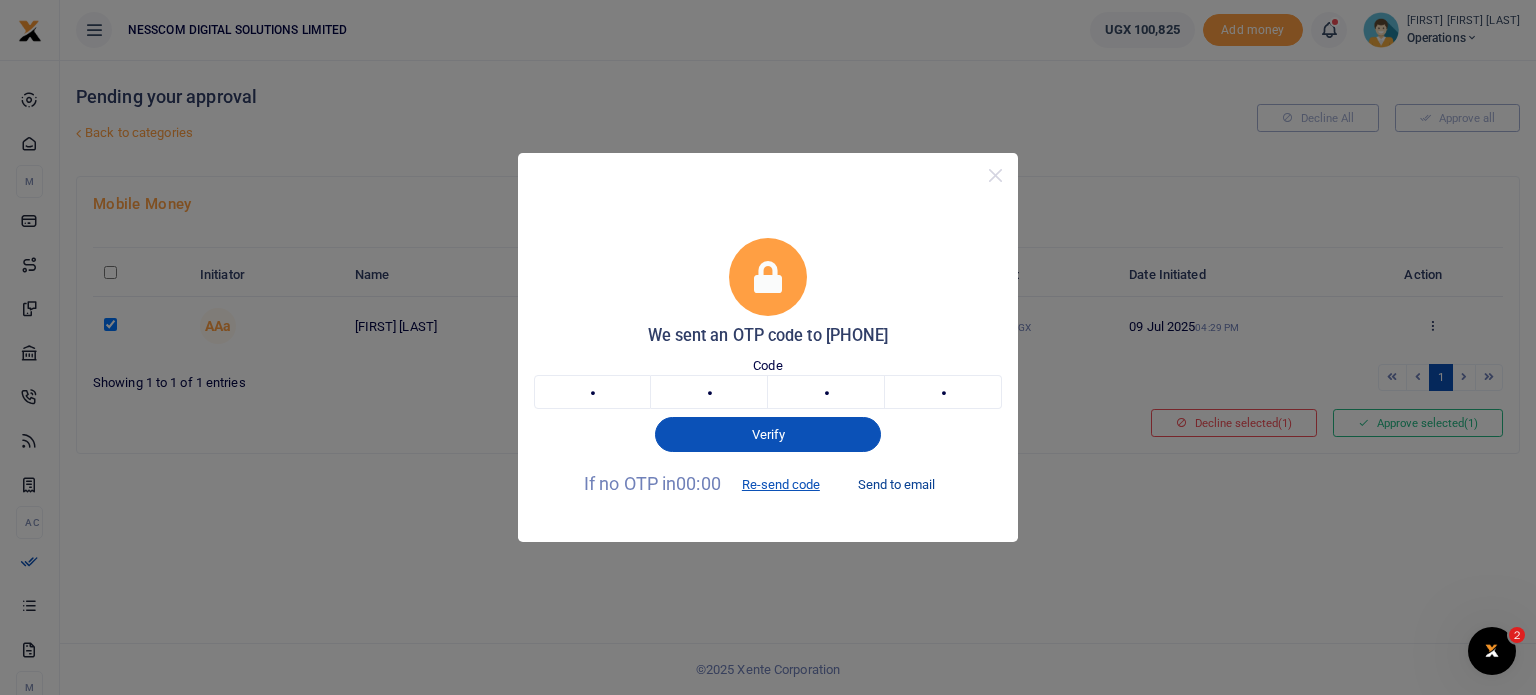click on "Send to email" at bounding box center [896, 485] 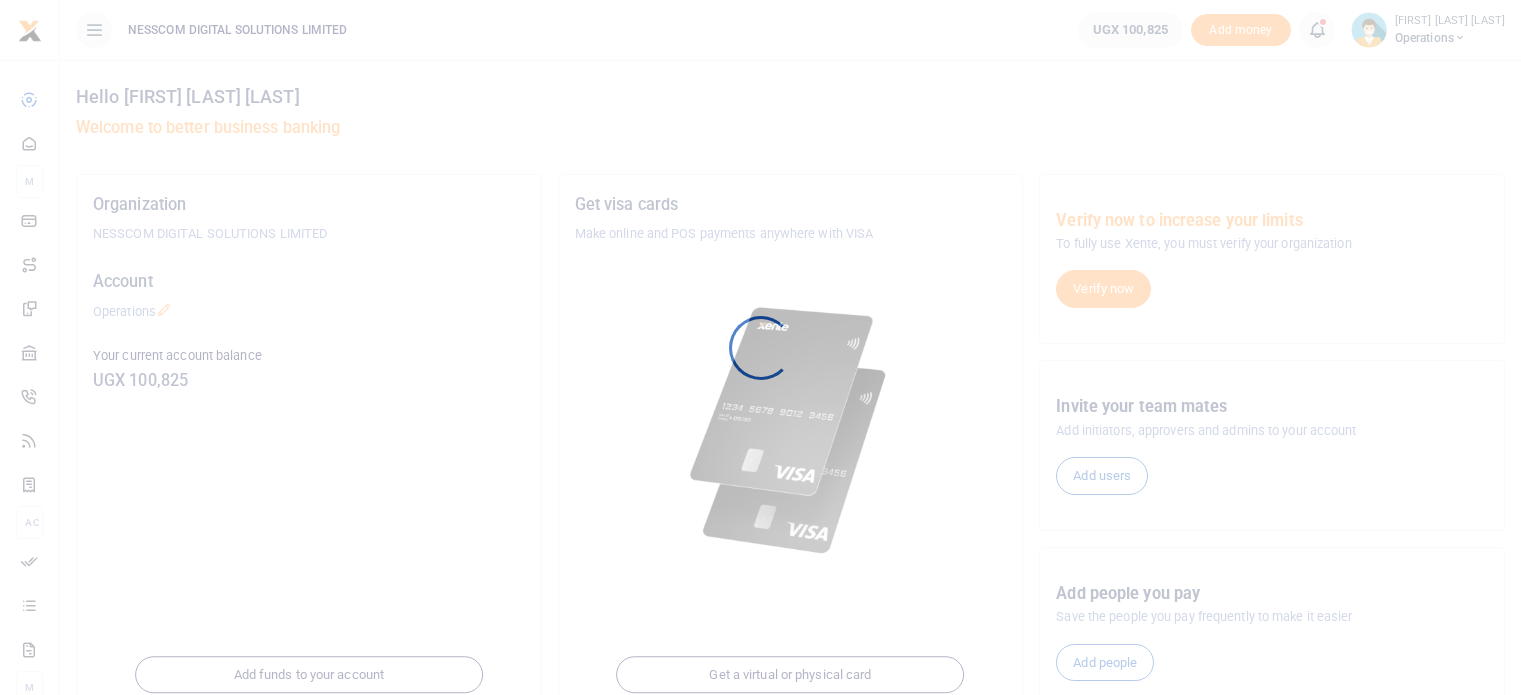 scroll, scrollTop: 0, scrollLeft: 0, axis: both 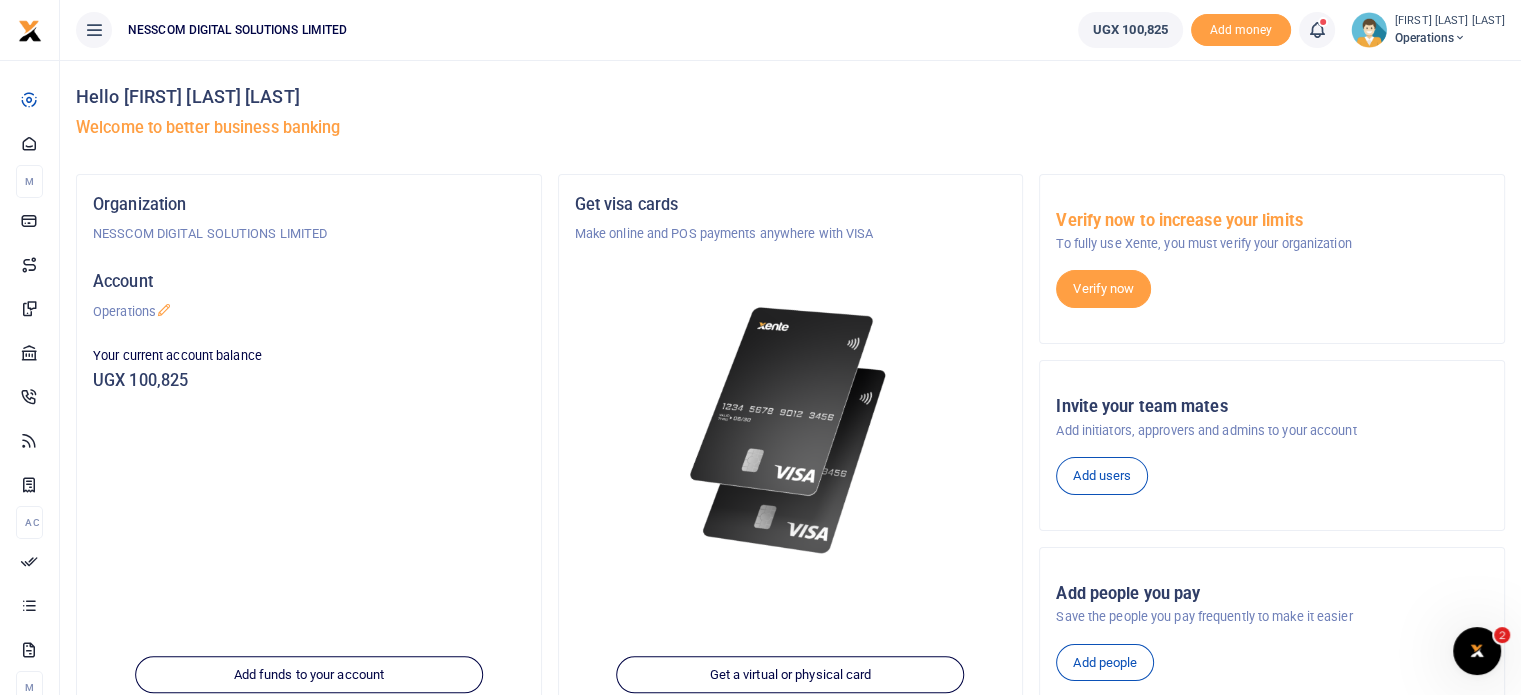 click at bounding box center [1317, 30] 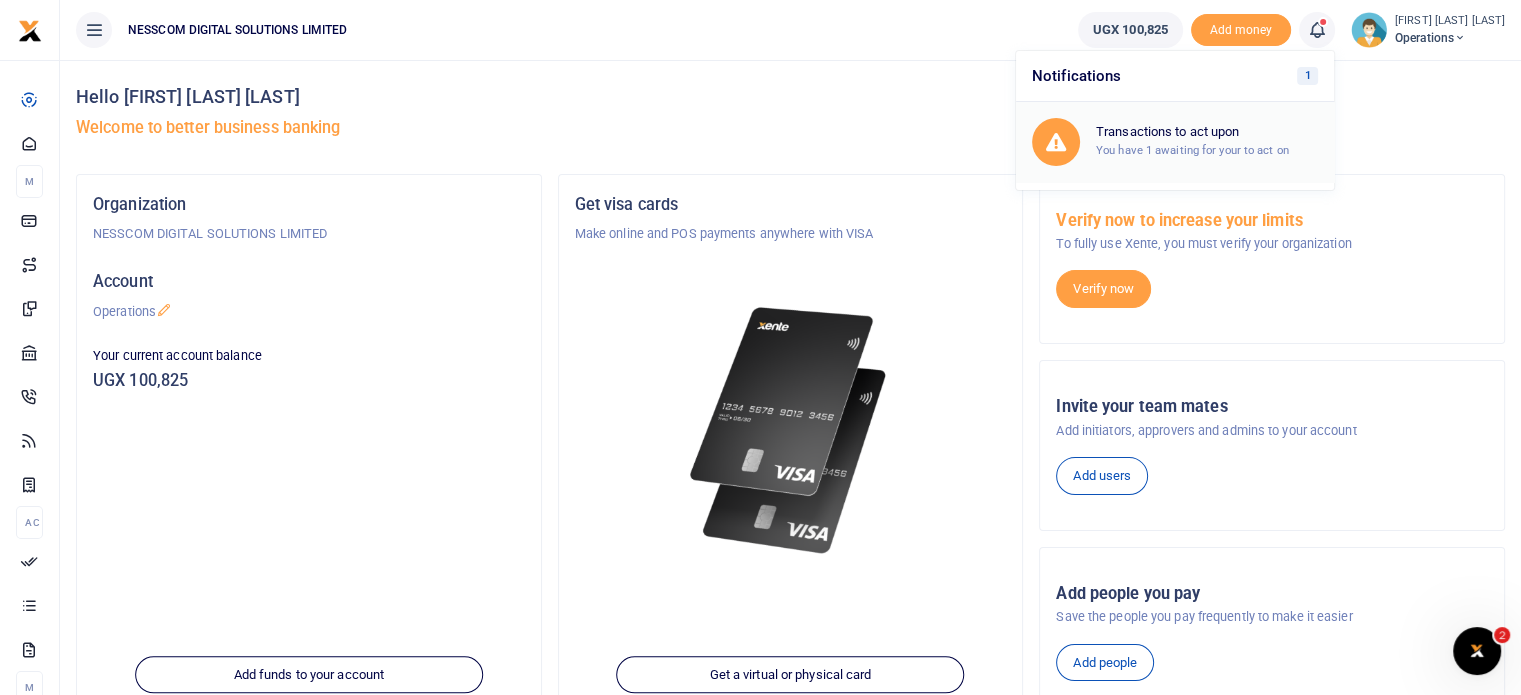 click on "Transactions to act upon
You have 1 awaiting for your to act on" at bounding box center [1207, 141] 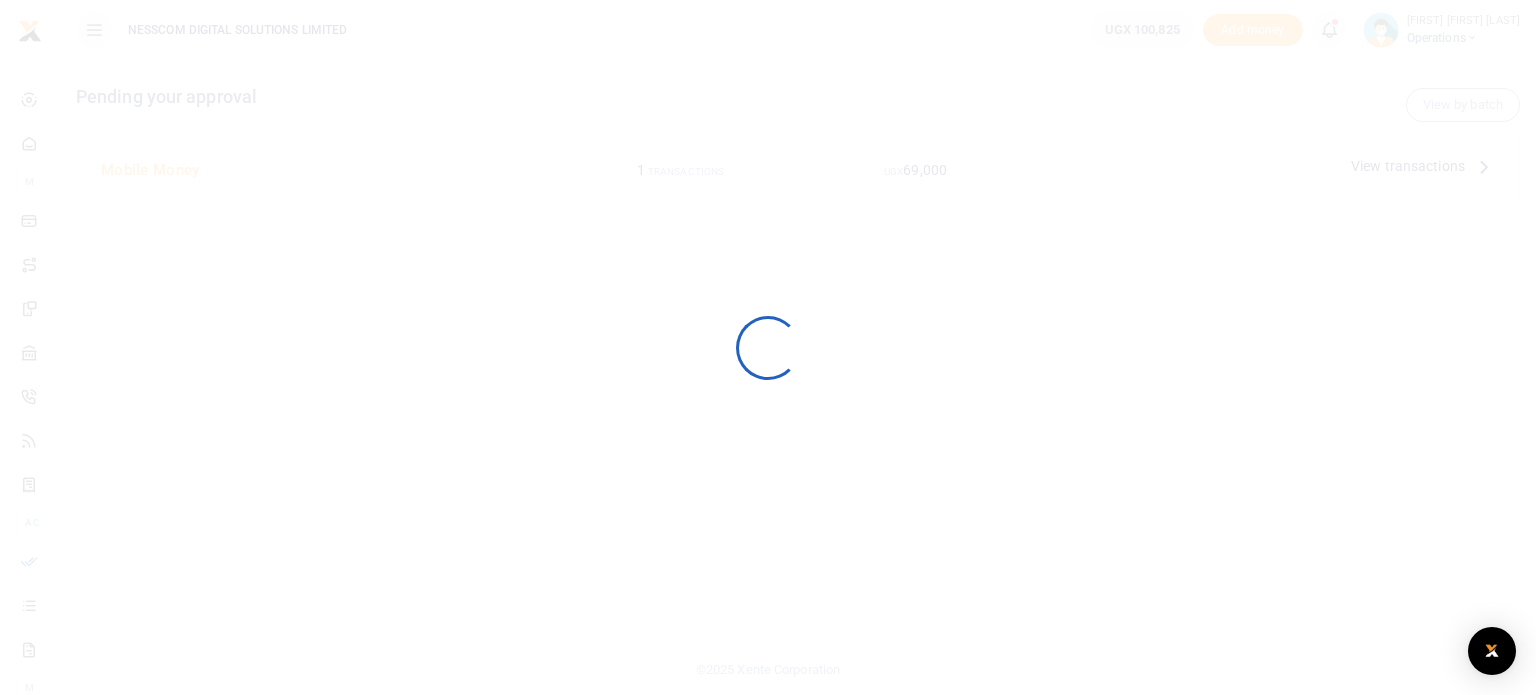 scroll, scrollTop: 0, scrollLeft: 0, axis: both 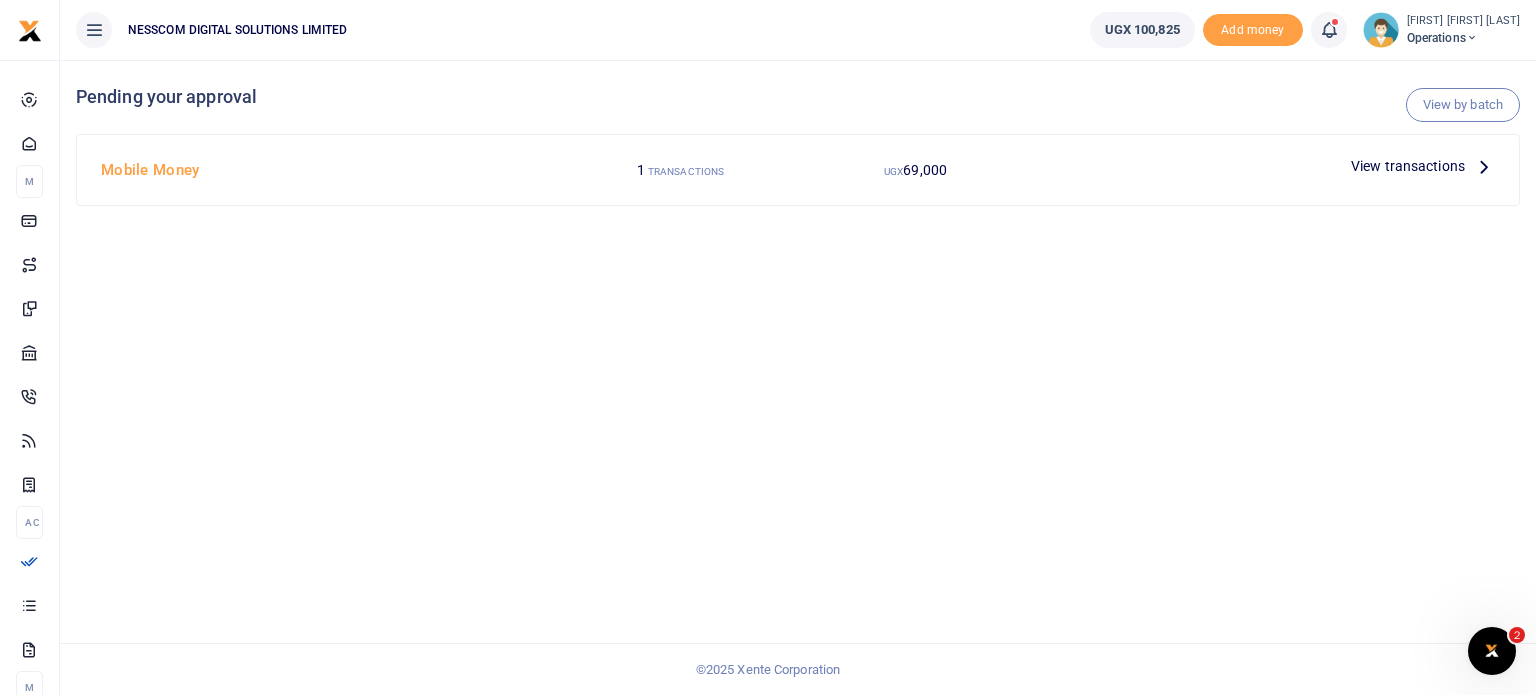 click on "View transactions" at bounding box center [1408, 166] 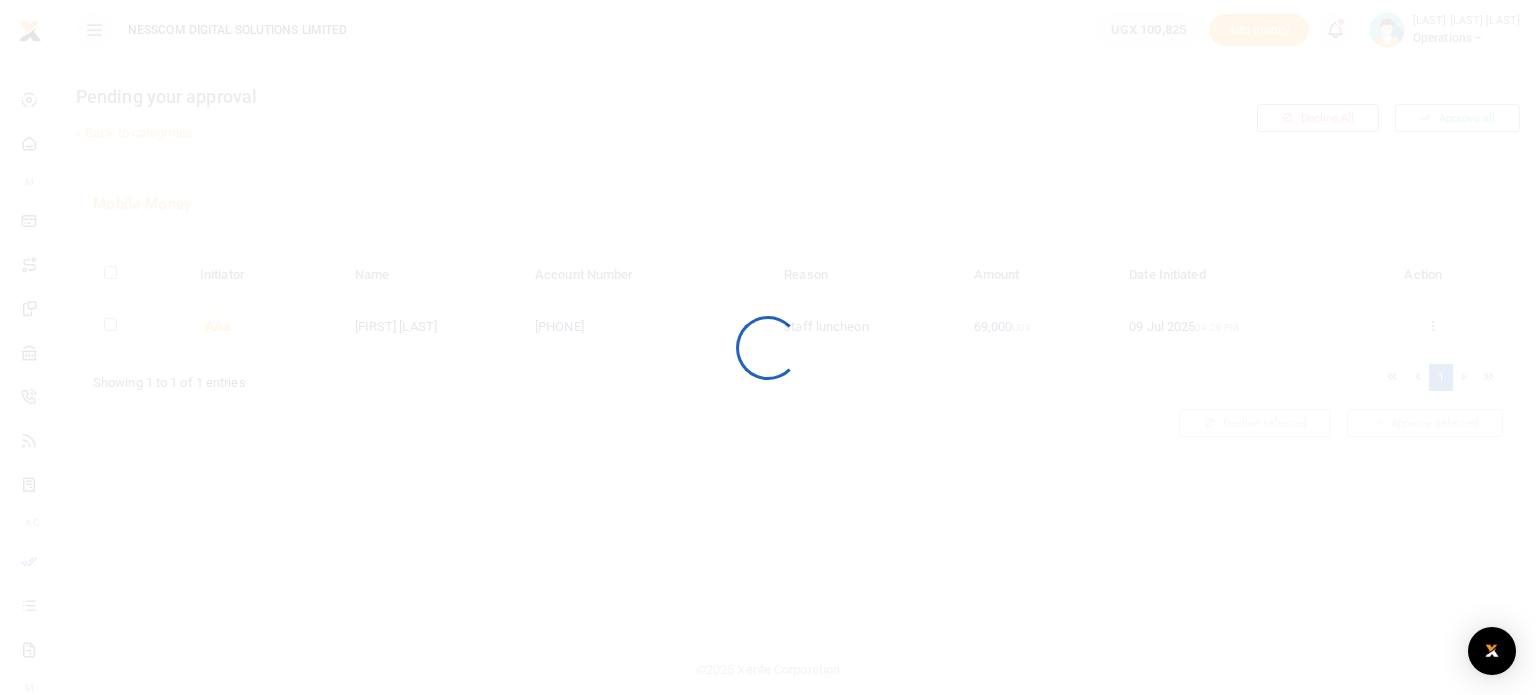 scroll, scrollTop: 0, scrollLeft: 0, axis: both 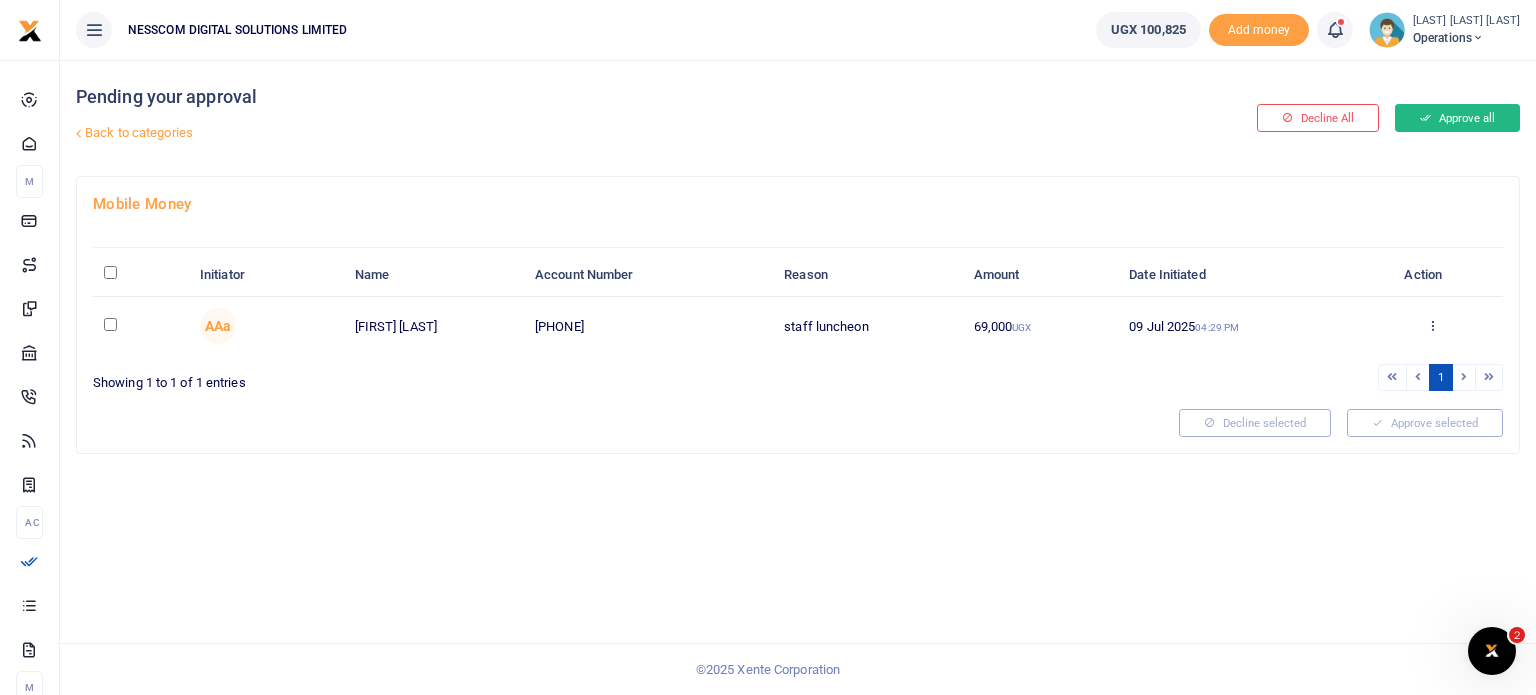 click on "Approve all" at bounding box center [1457, 118] 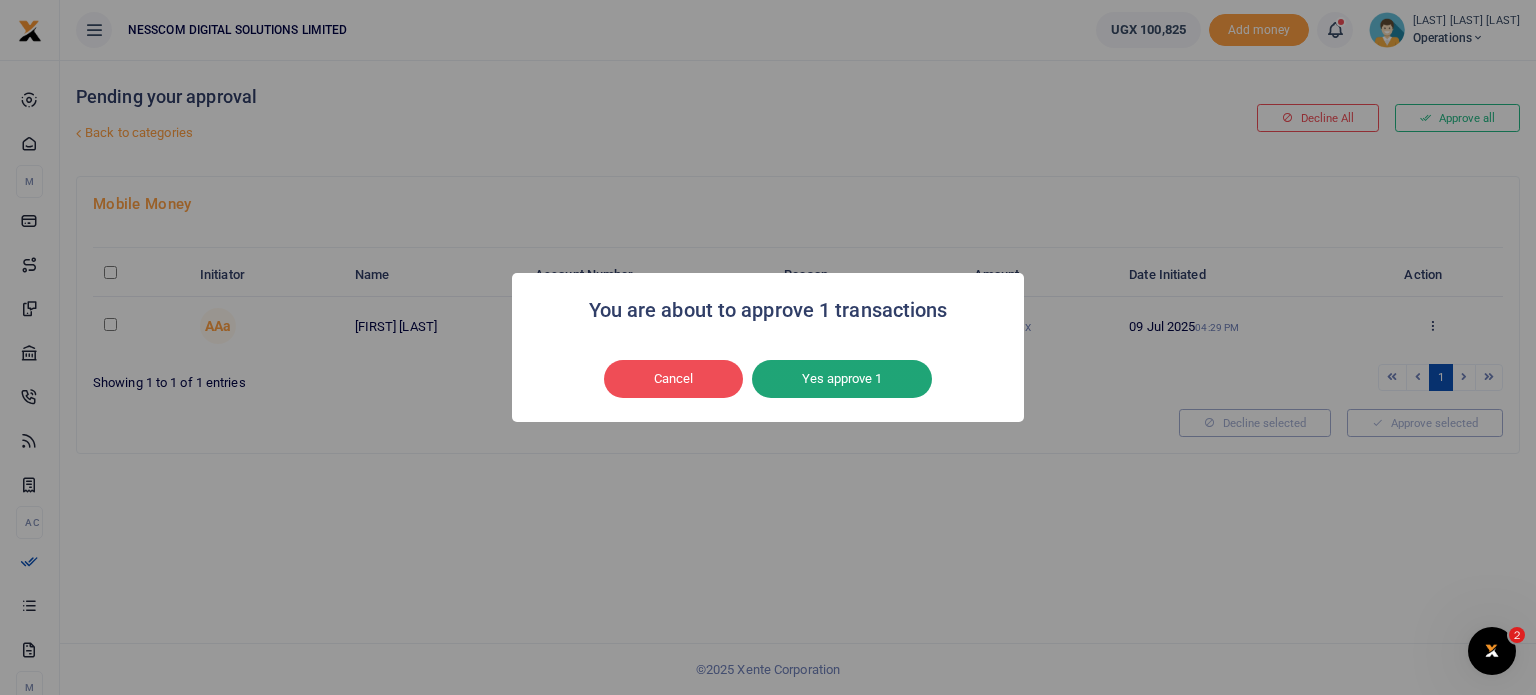 click on "Yes approve 1" at bounding box center [842, 379] 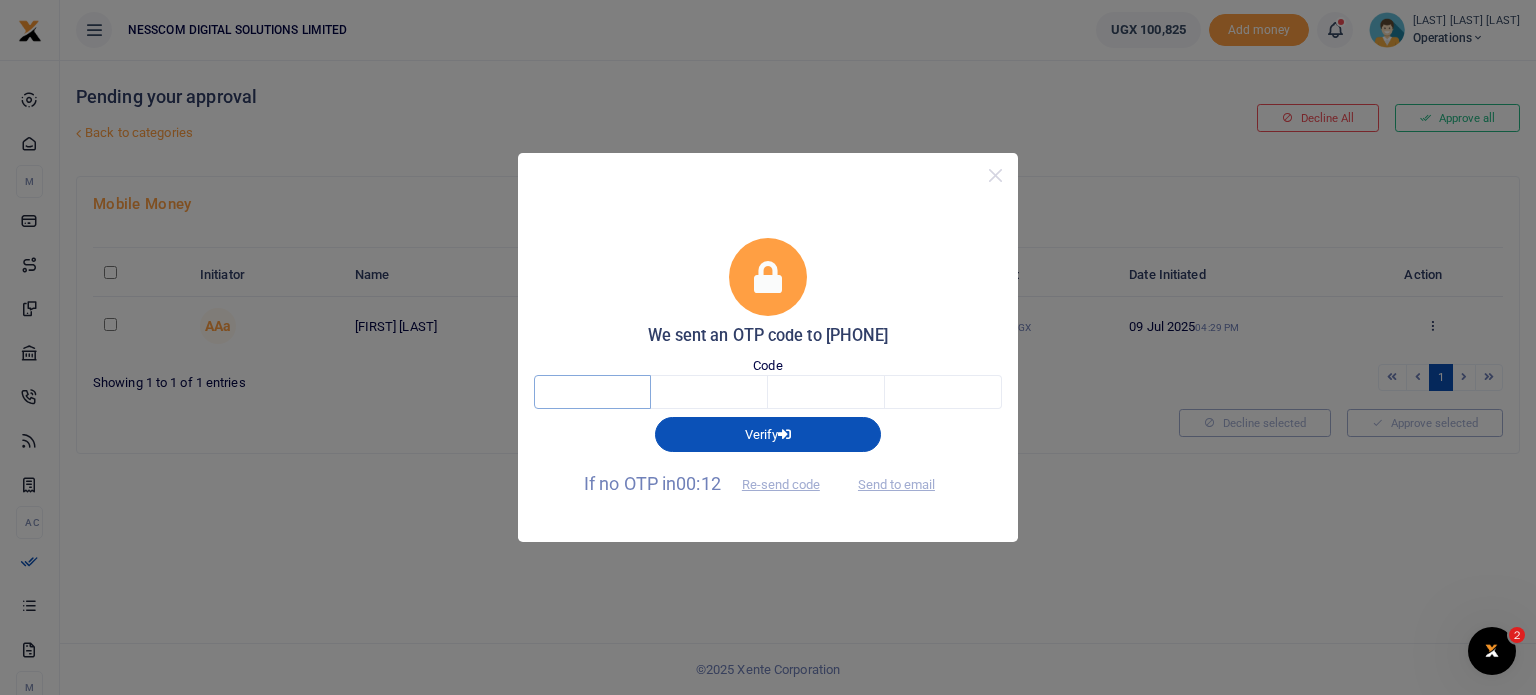 click at bounding box center [592, 392] 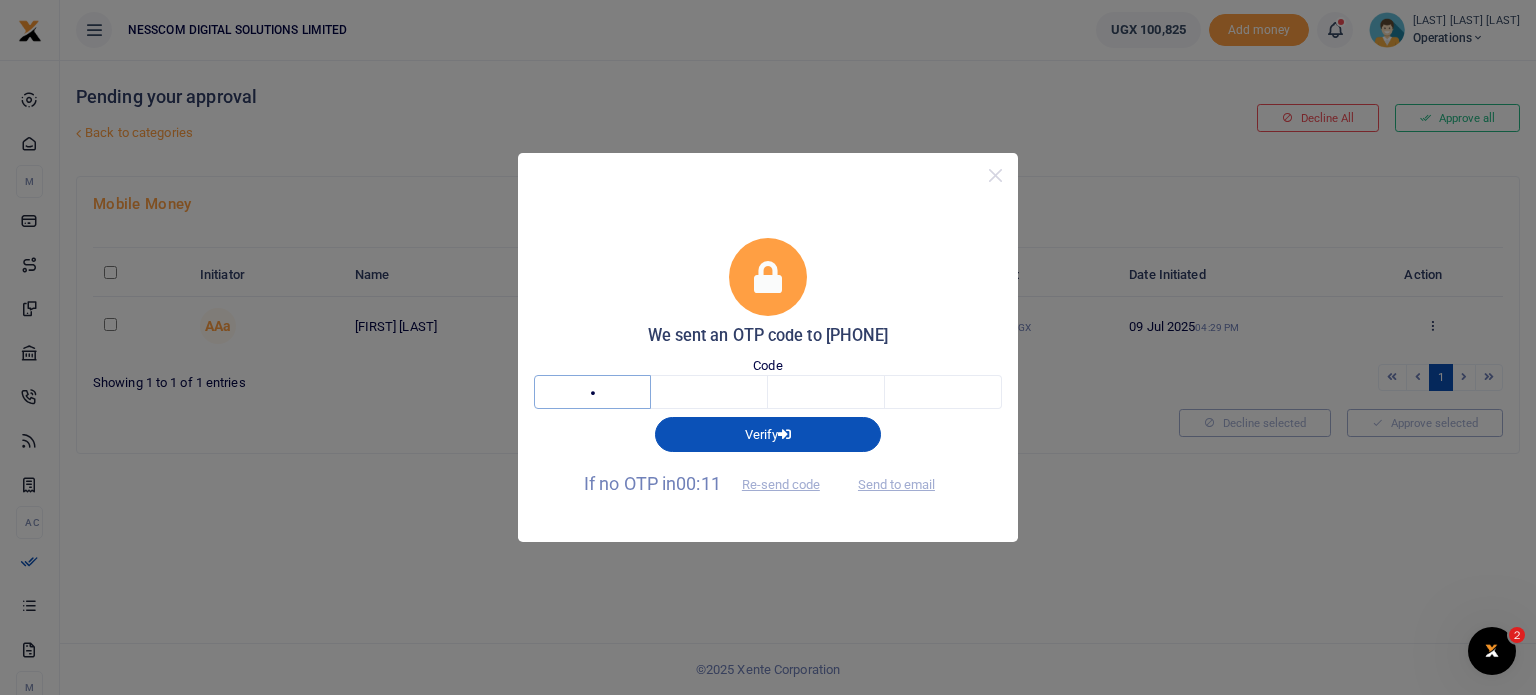 type on "1" 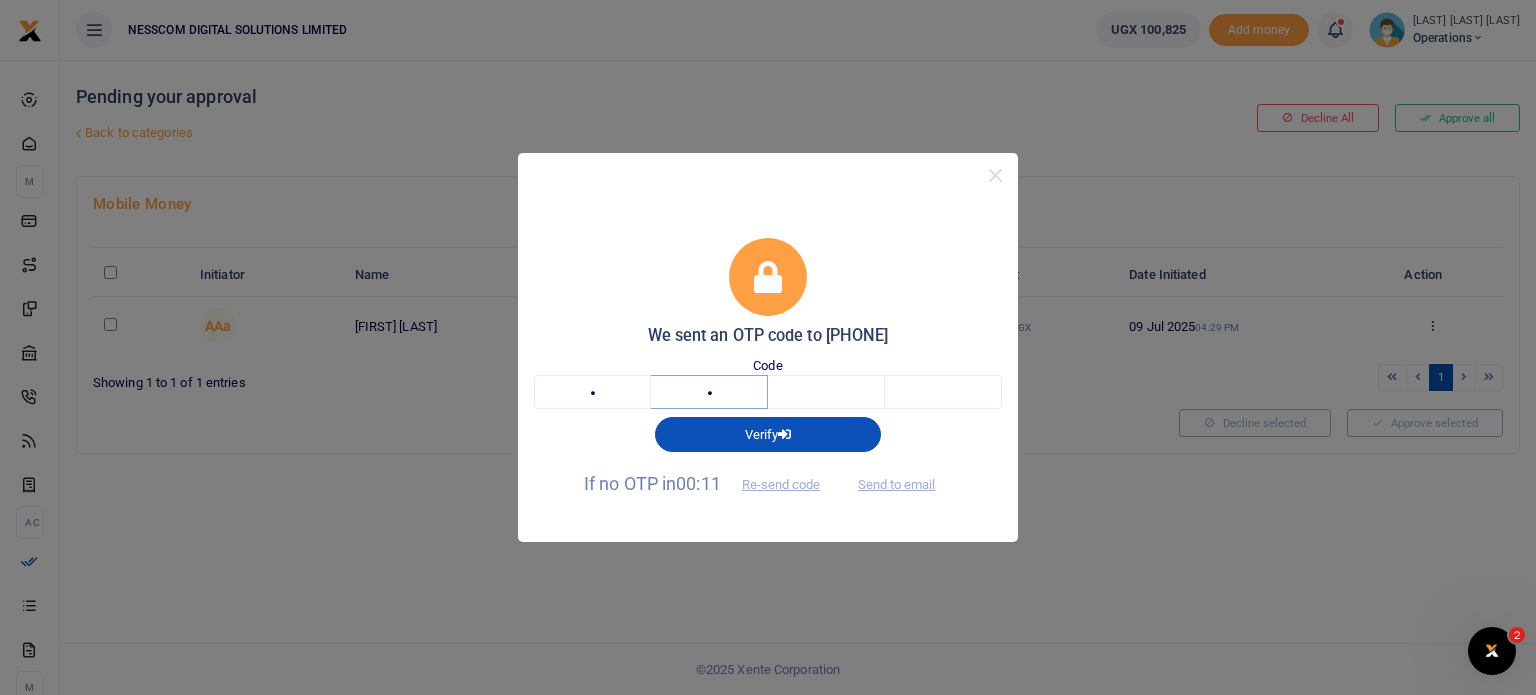 type on "4" 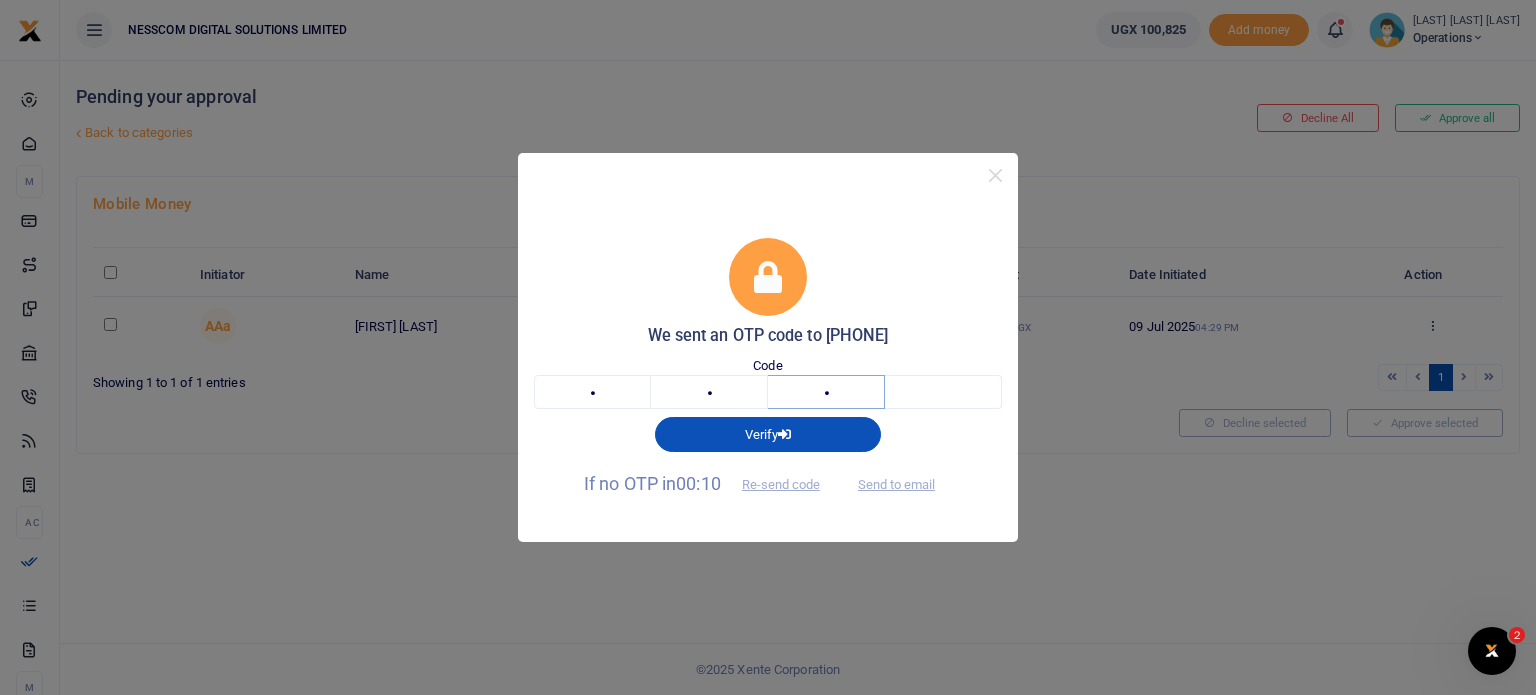 type on "4" 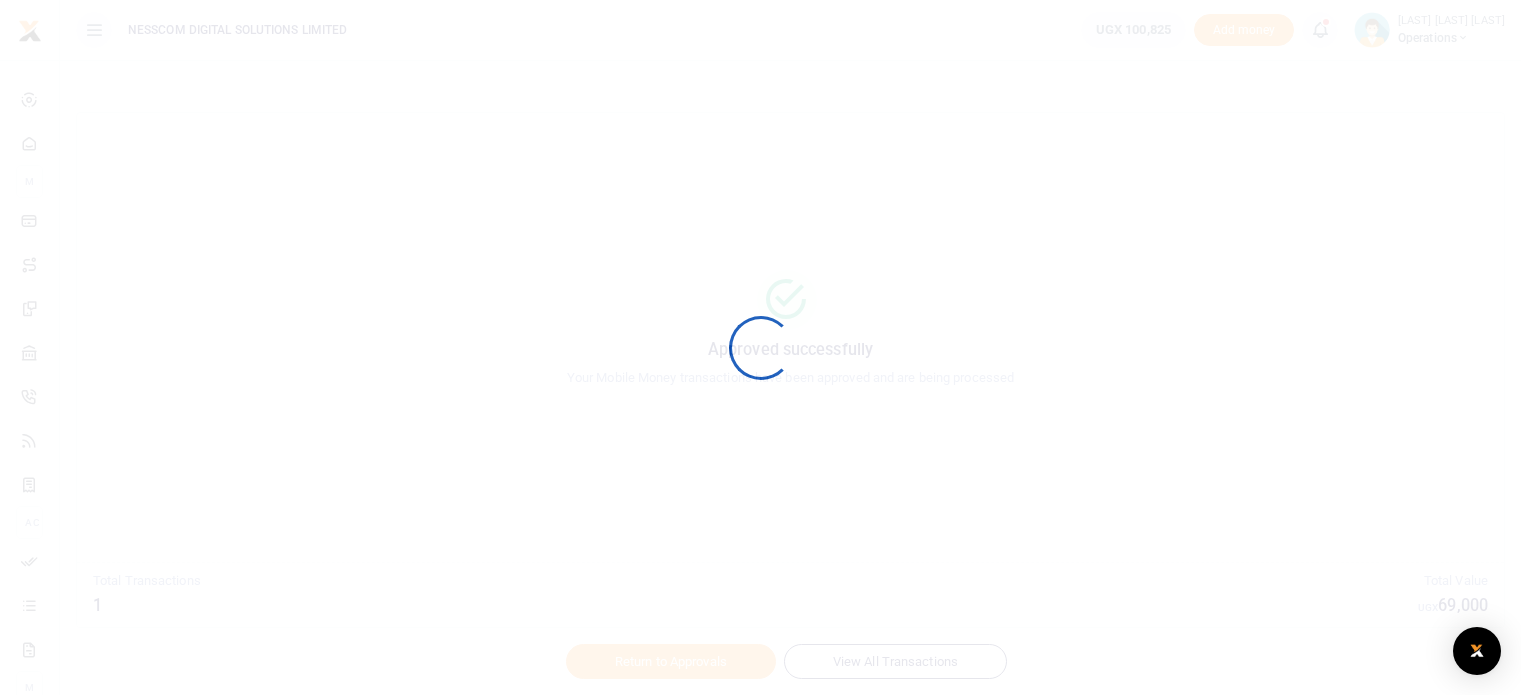 scroll, scrollTop: 0, scrollLeft: 0, axis: both 